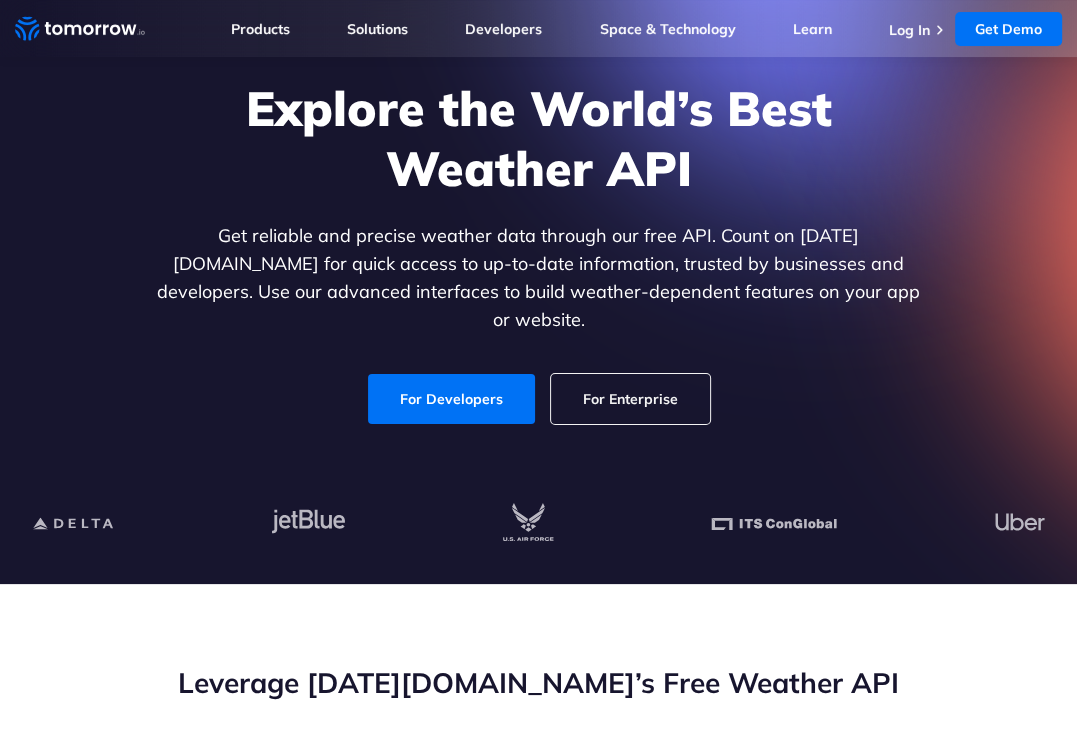 scroll, scrollTop: 0, scrollLeft: 0, axis: both 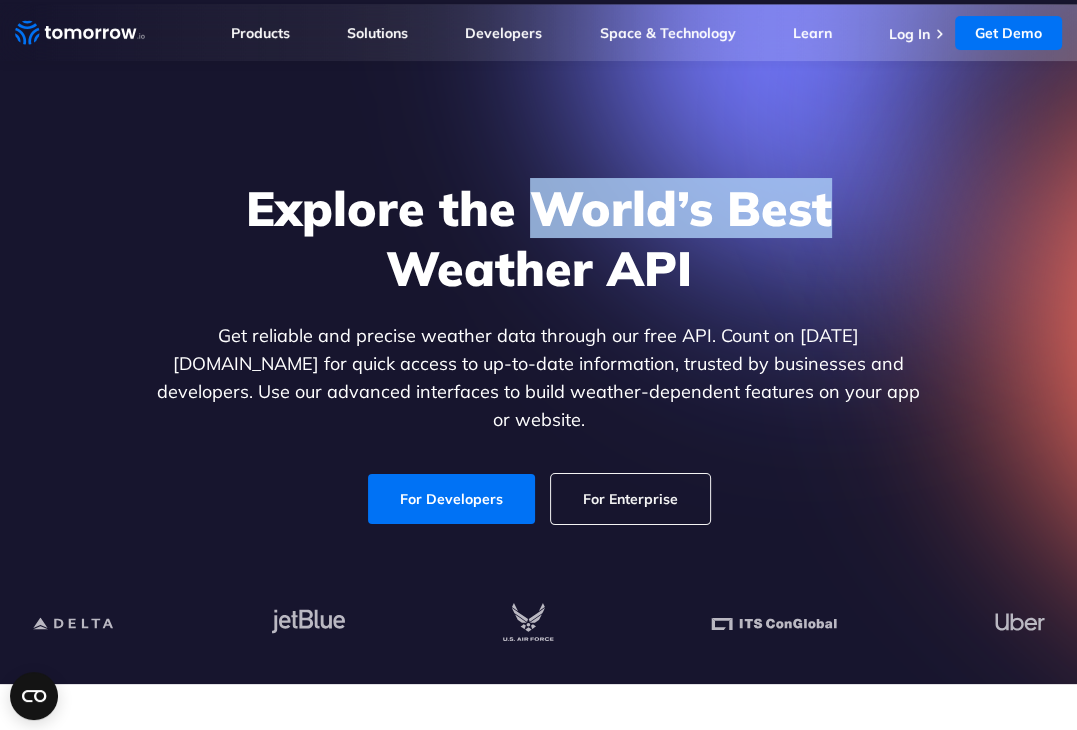 drag, startPoint x: 533, startPoint y: 226, endPoint x: 1148, endPoint y: 210, distance: 615.20807 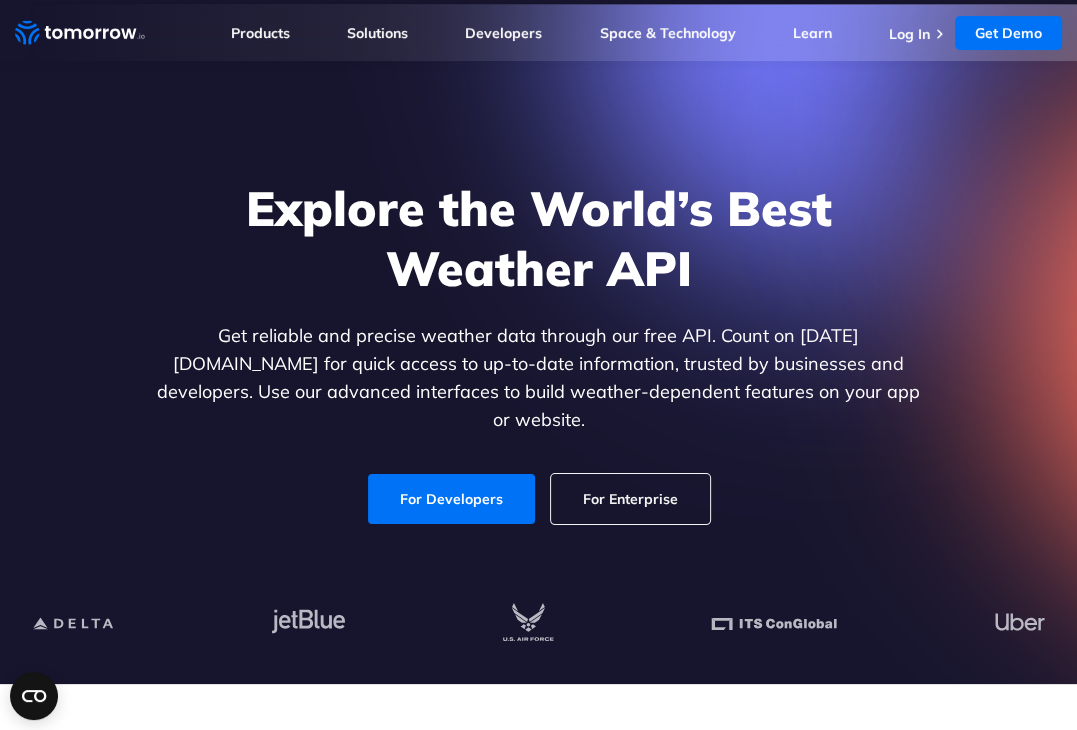 click on "Explore the World’s Best Weather API" at bounding box center (539, 238) 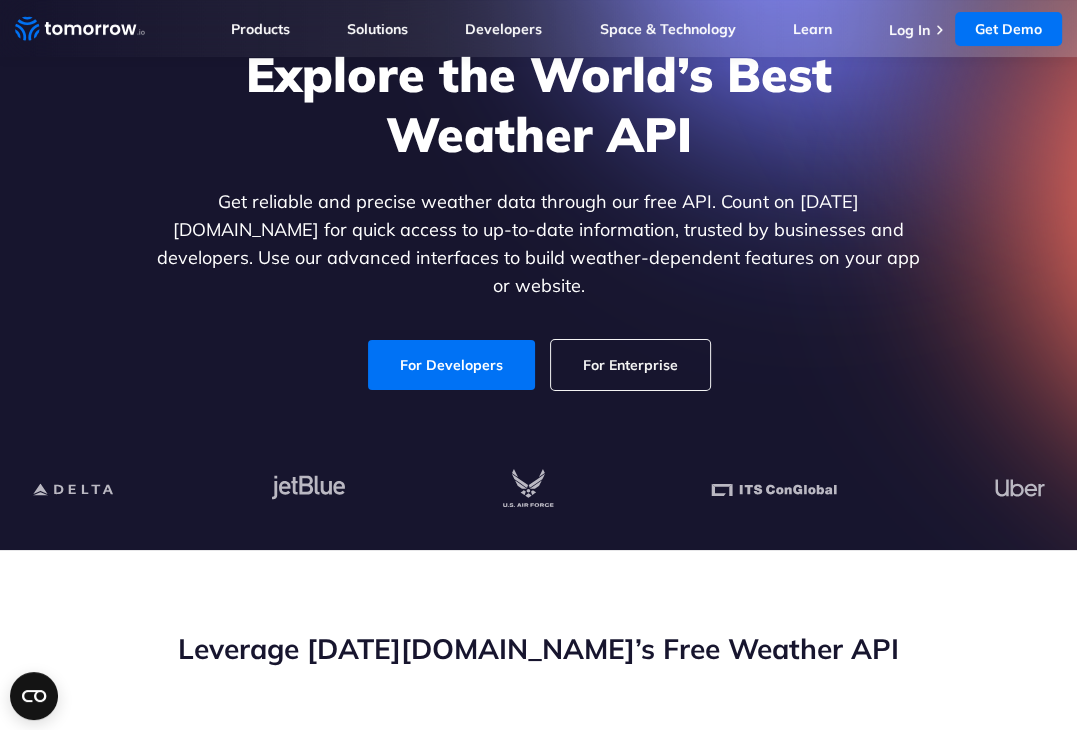 scroll, scrollTop: 136, scrollLeft: 0, axis: vertical 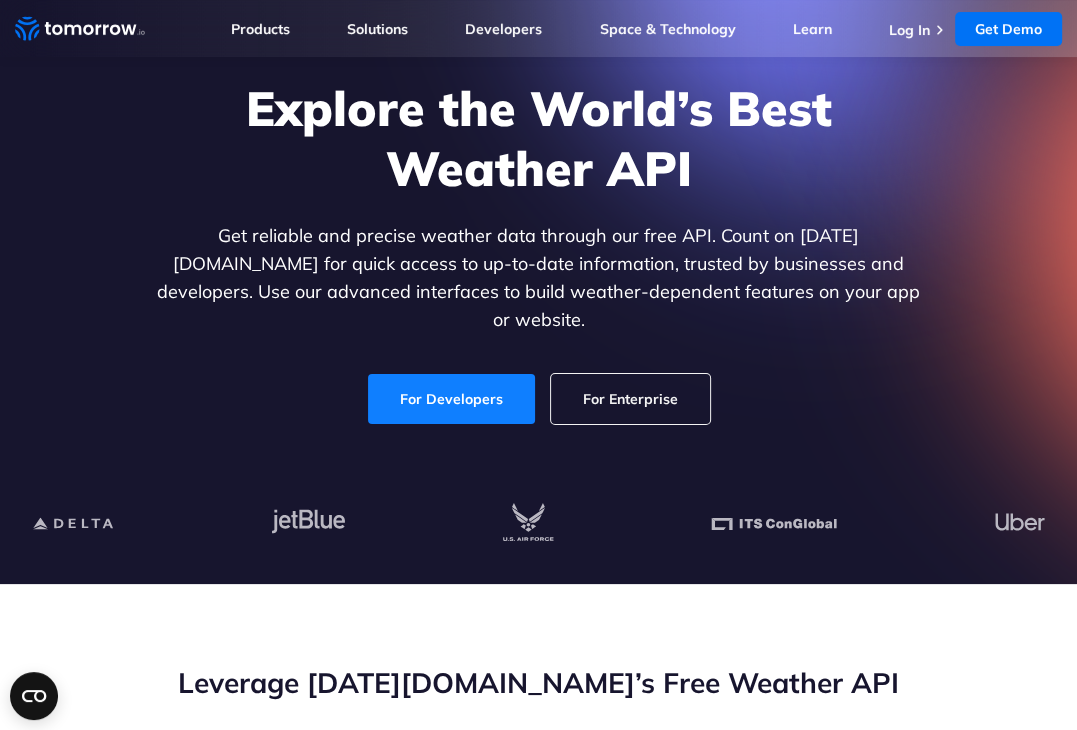 click on "For Developers" at bounding box center [451, 399] 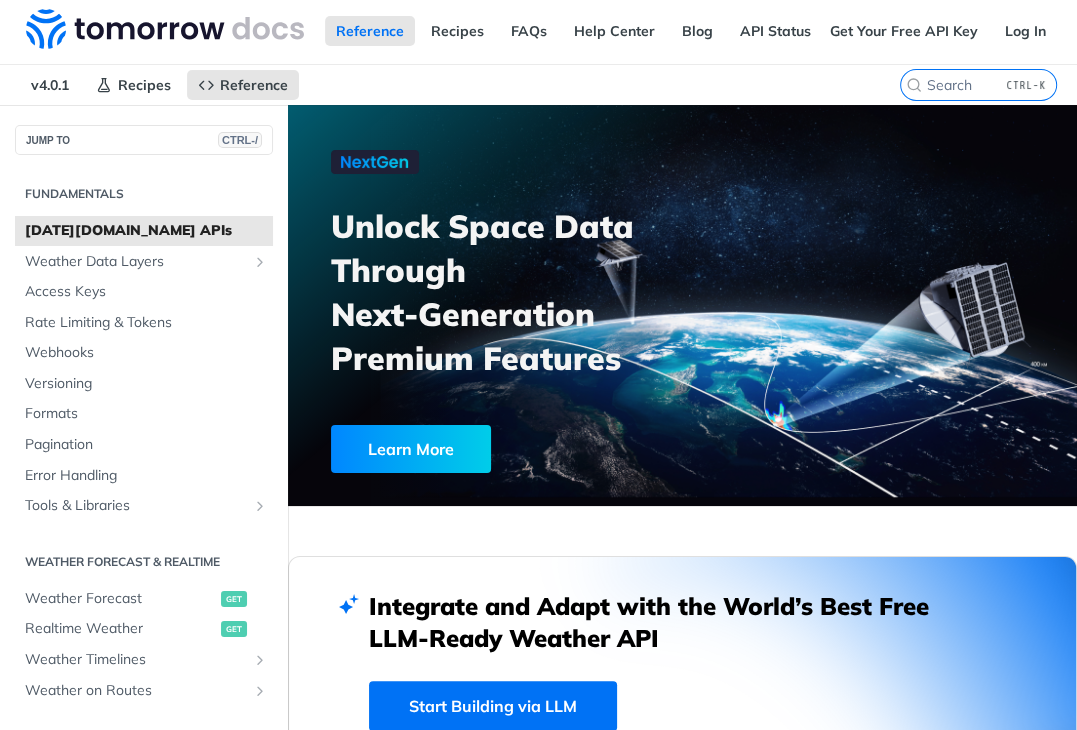 scroll, scrollTop: 0, scrollLeft: 0, axis: both 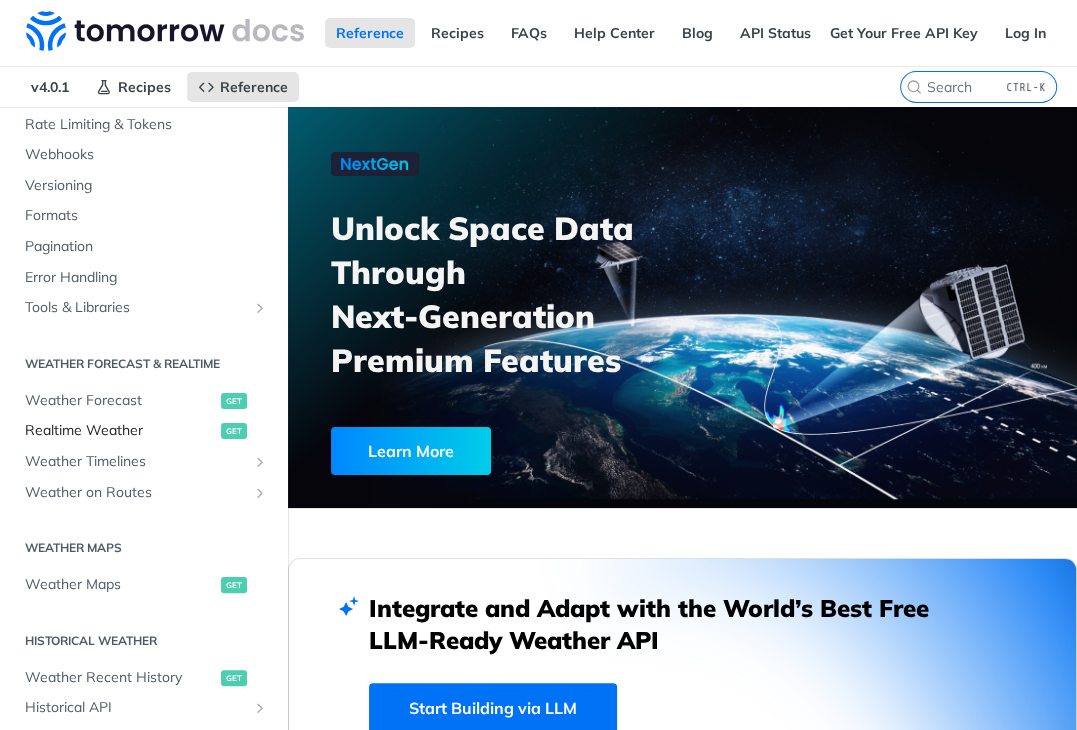 click on "Realtime Weather" at bounding box center [120, 431] 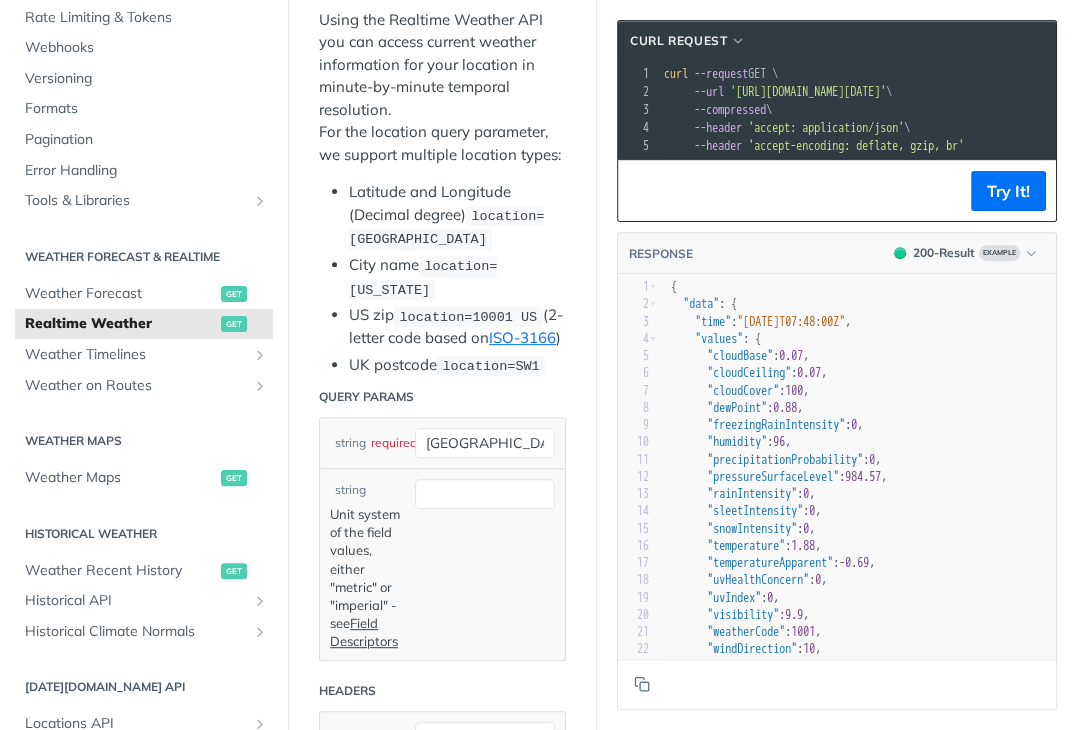 scroll, scrollTop: 500, scrollLeft: 0, axis: vertical 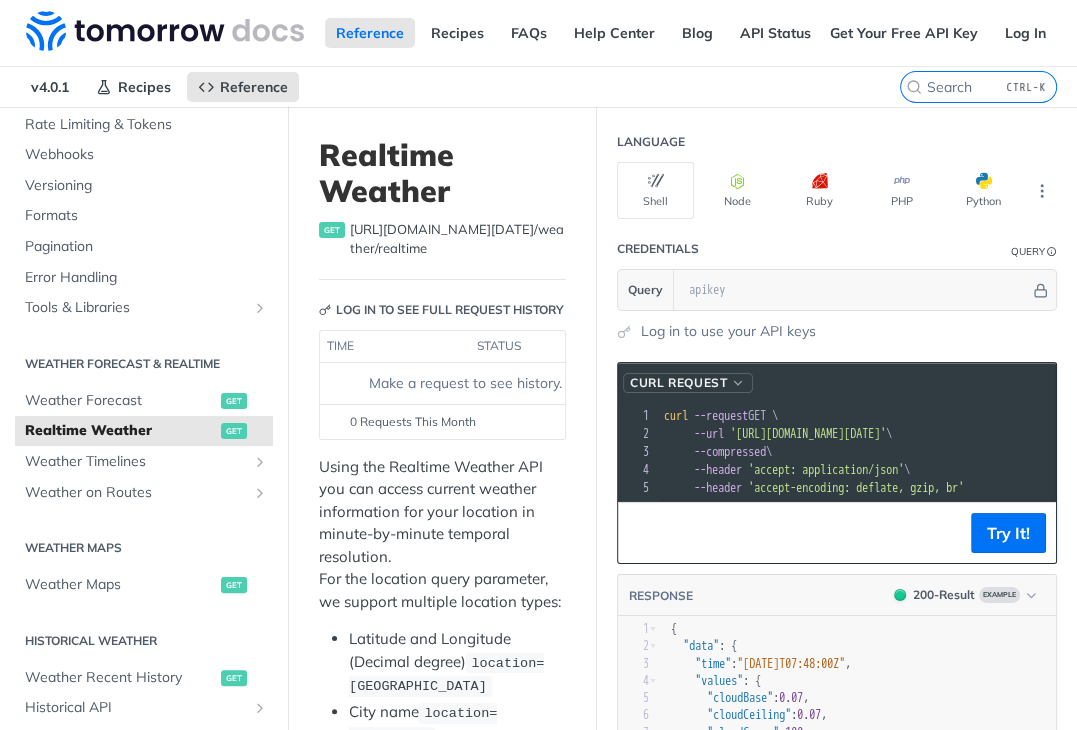 click at bounding box center (738, 383) 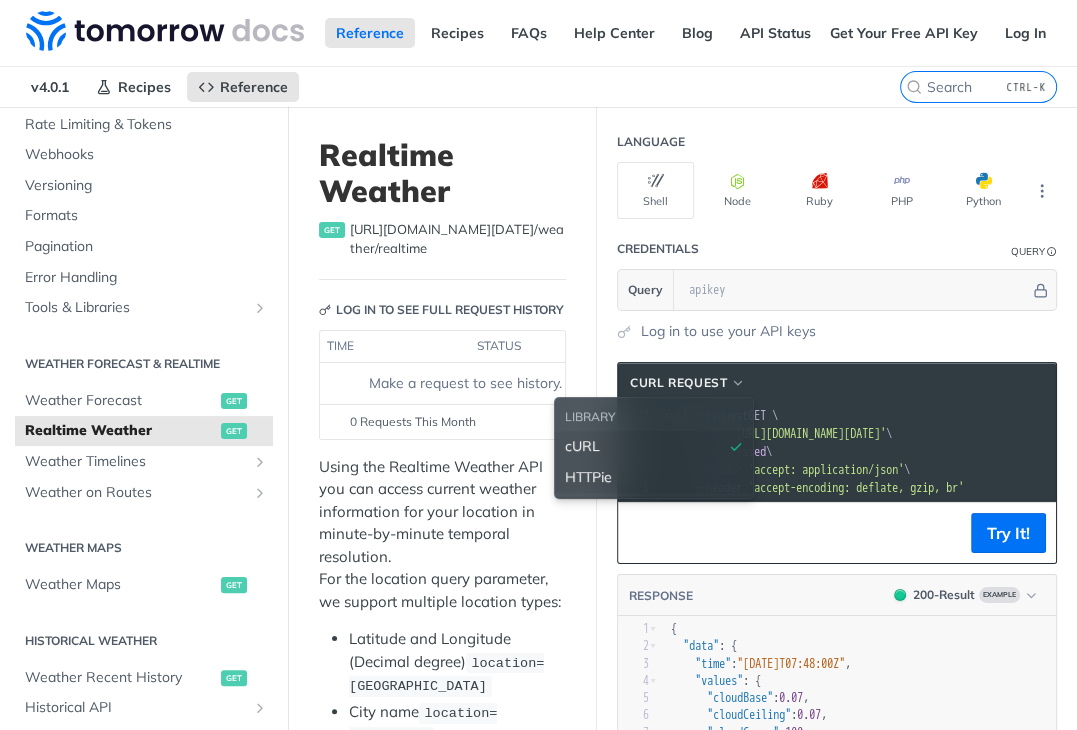 click on "HTTPie" at bounding box center (654, 477) 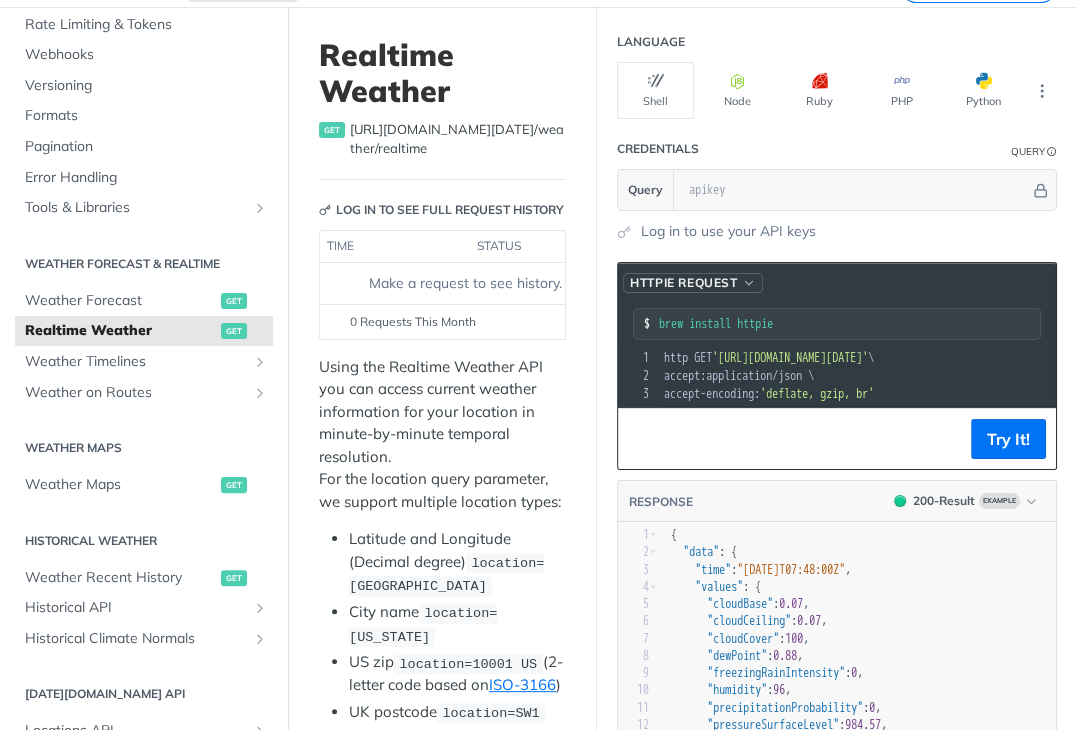 click at bounding box center [748, 283] 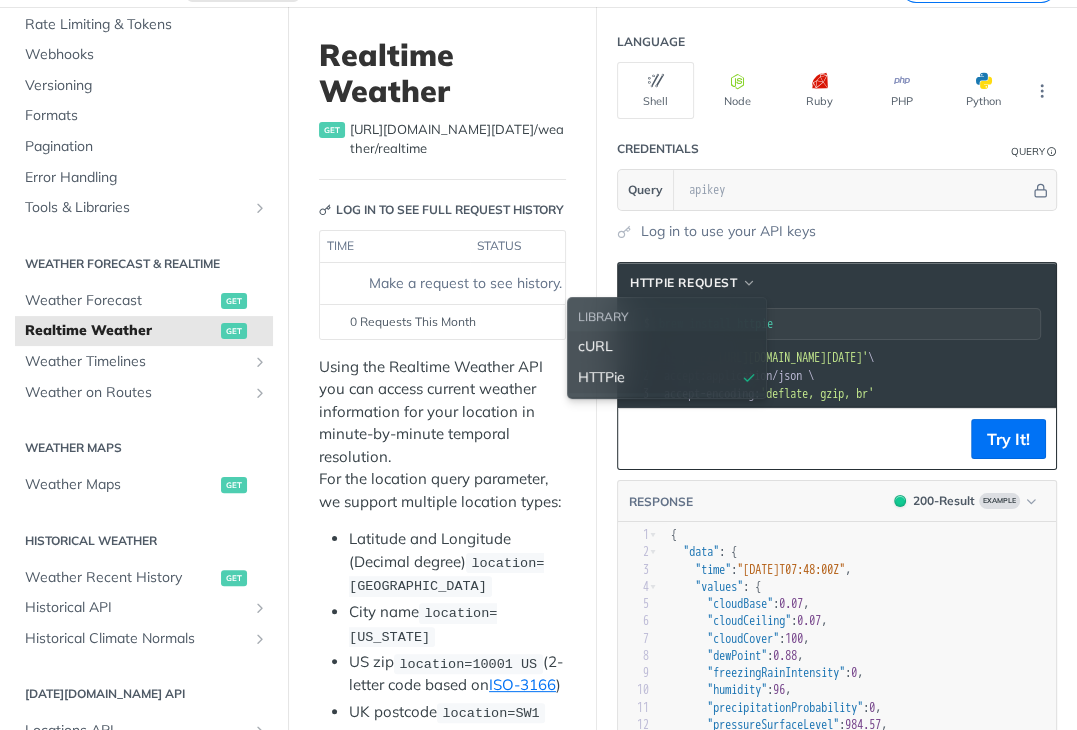 click on "cURL" at bounding box center [667, 346] 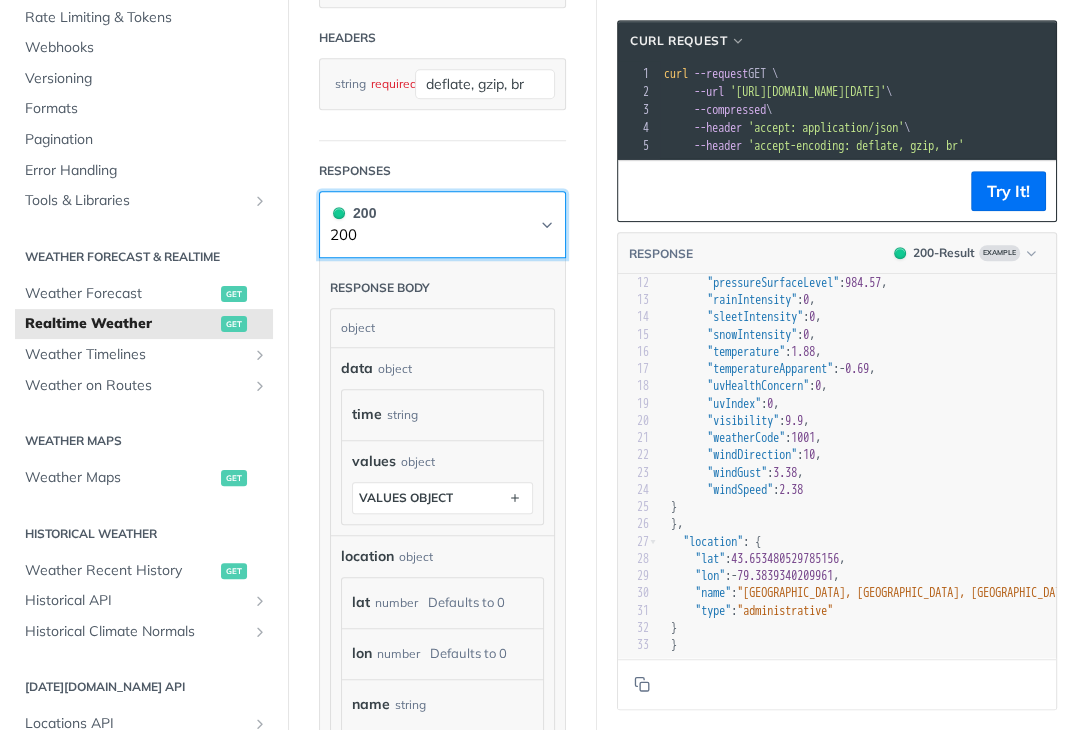 click on "200 200" at bounding box center (442, 224) 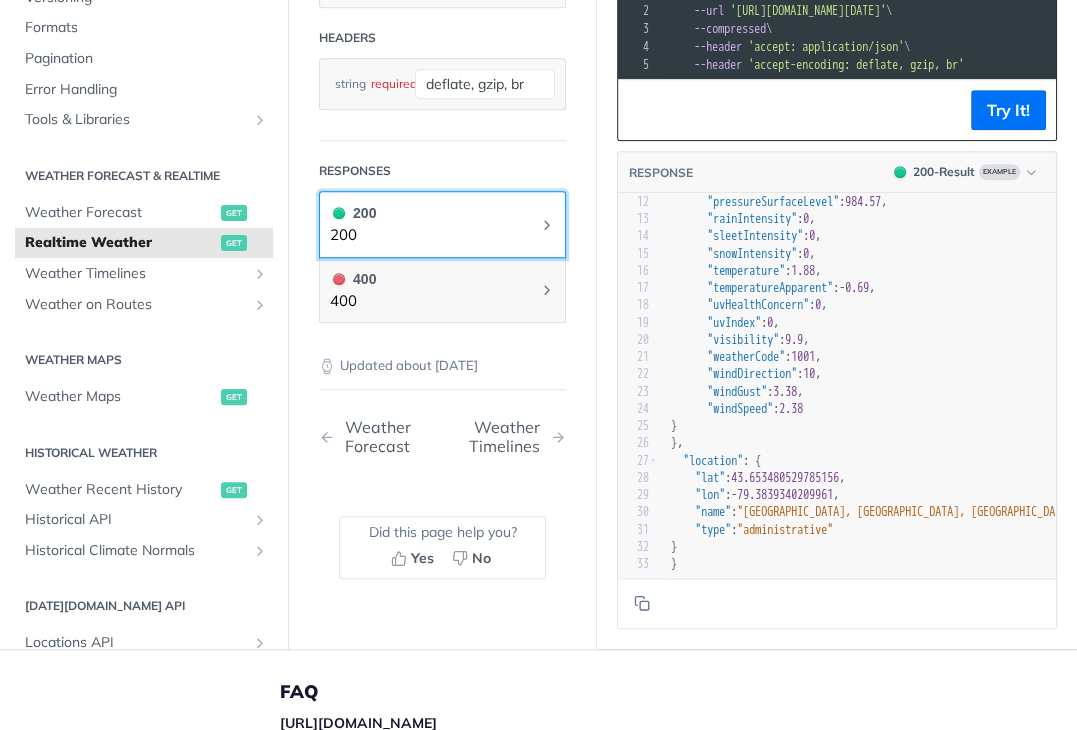 click on "200 200" at bounding box center (442, 224) 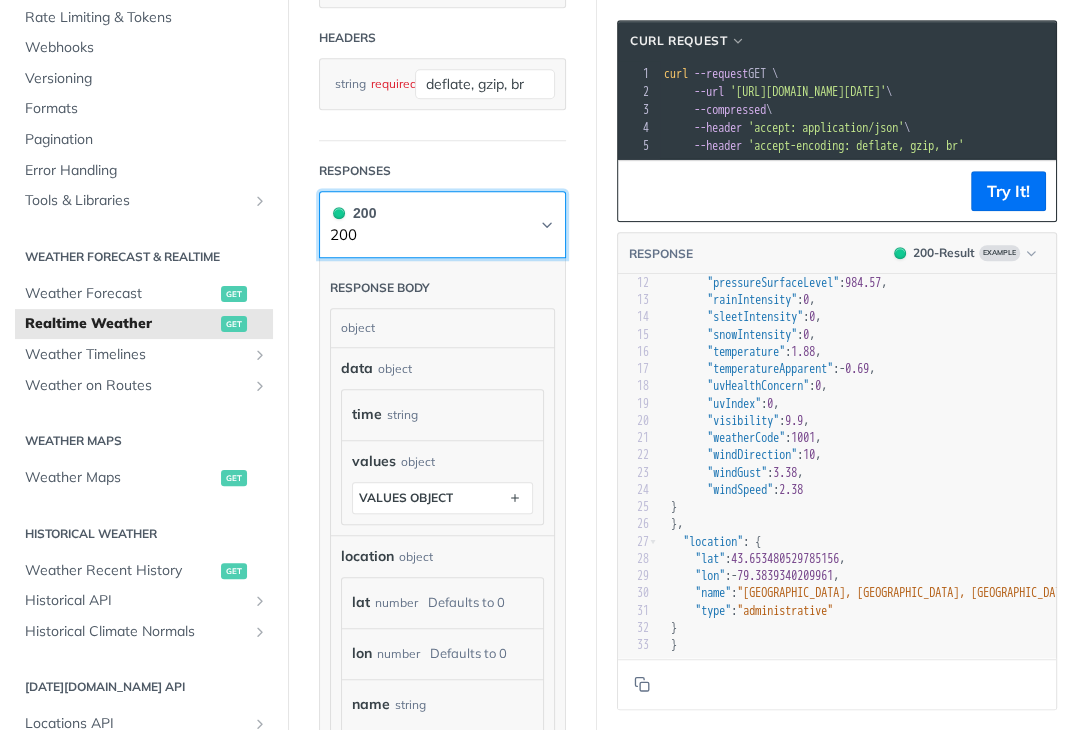 click on "200 200" at bounding box center [442, 224] 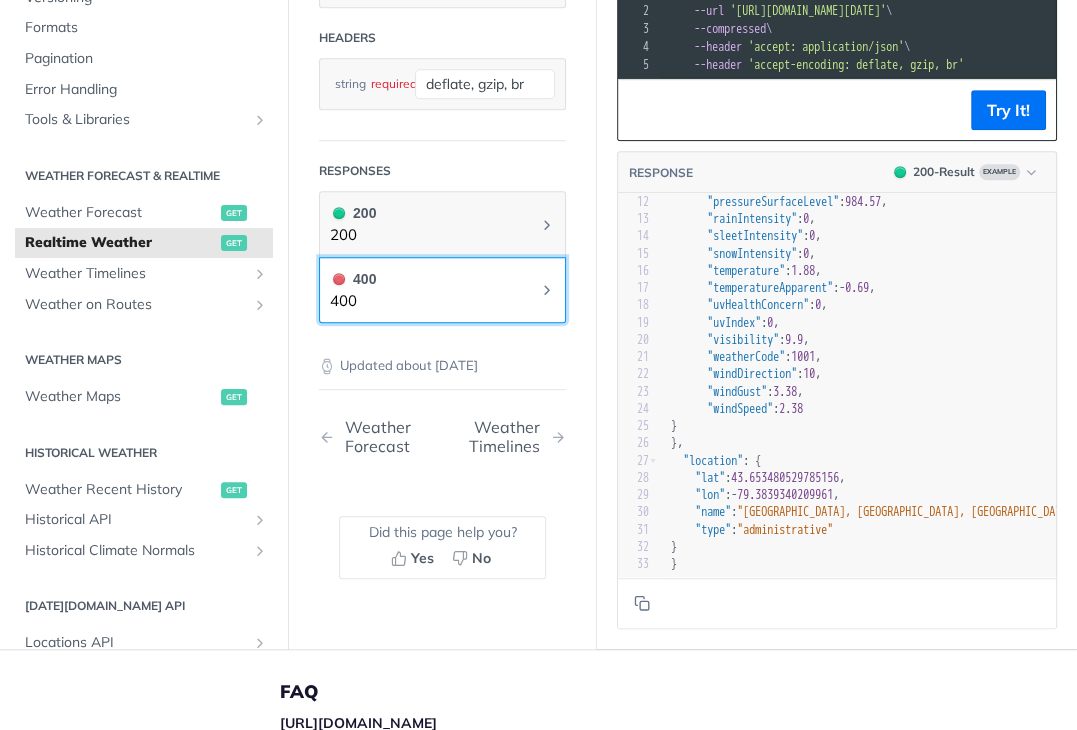 click on "400 400" at bounding box center (442, 290) 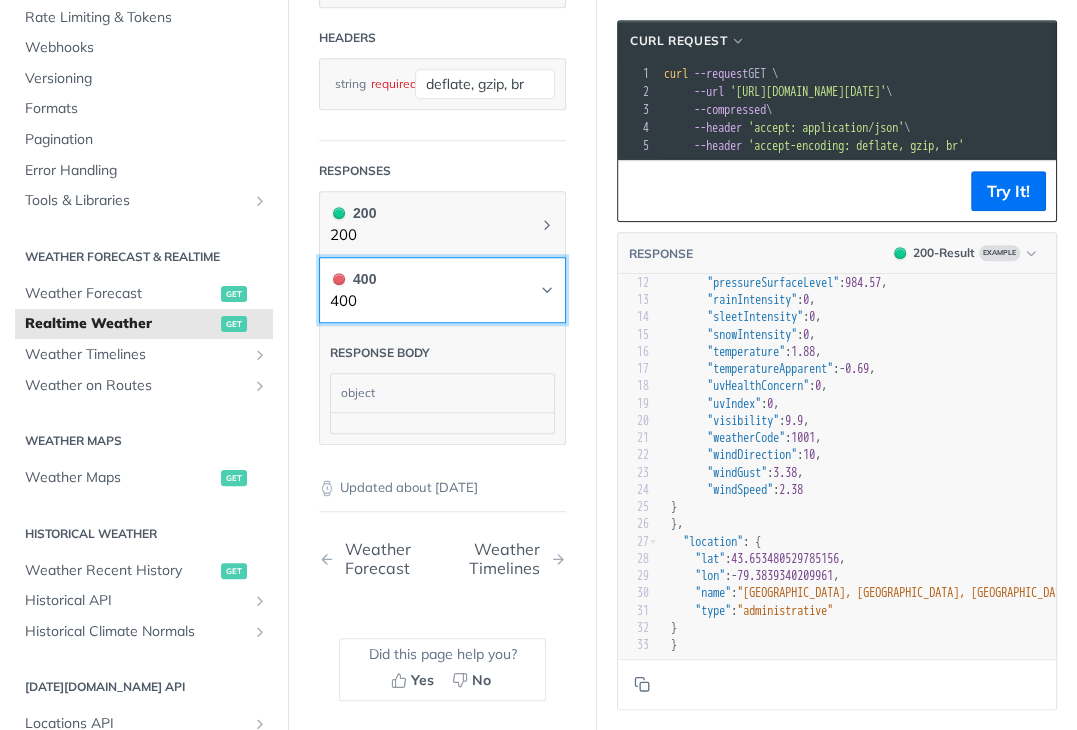 click on "400 400" at bounding box center (442, 290) 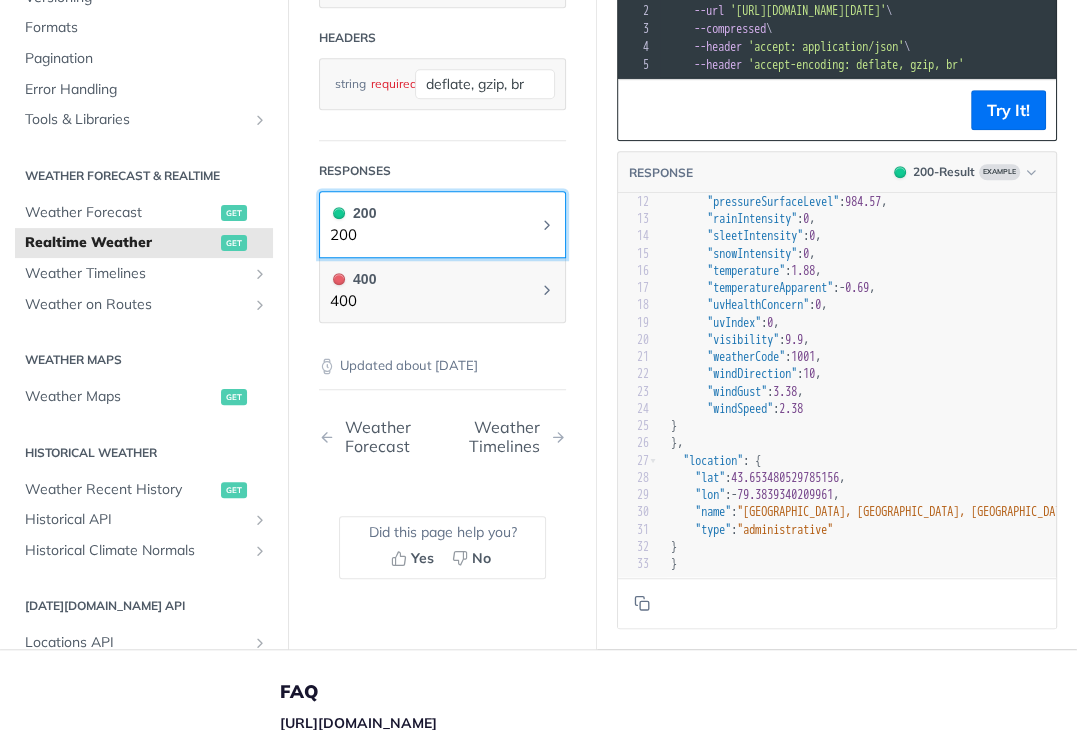 click on "200 200" at bounding box center (442, 224) 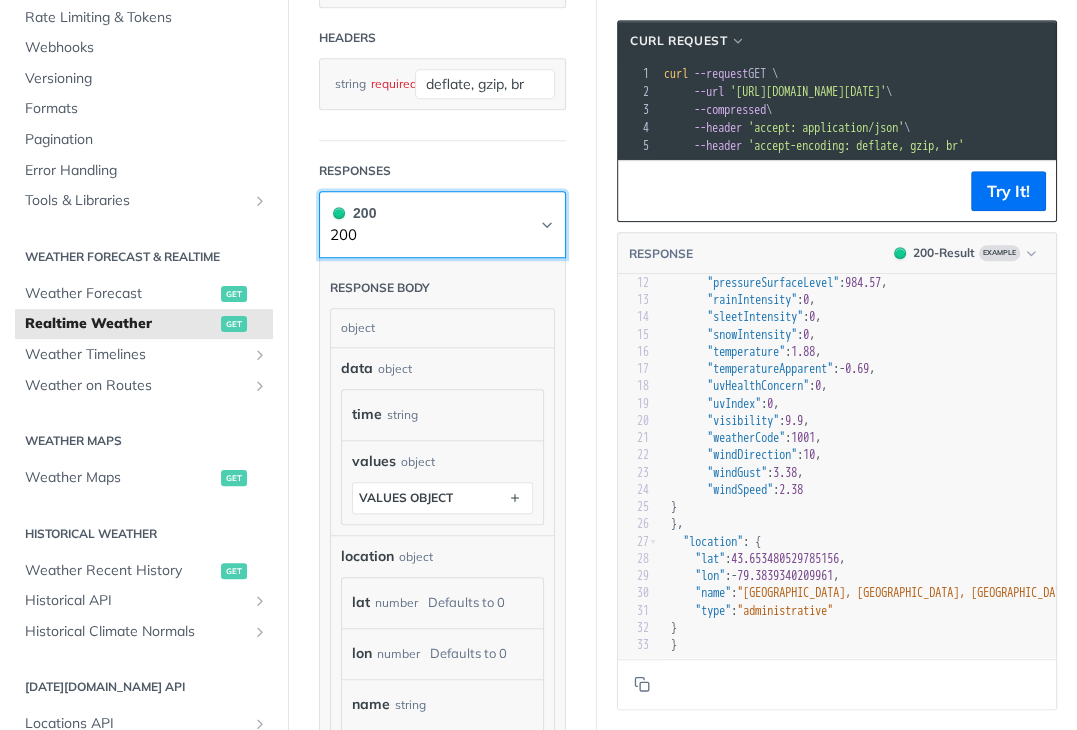 click on "200 200" at bounding box center [442, 224] 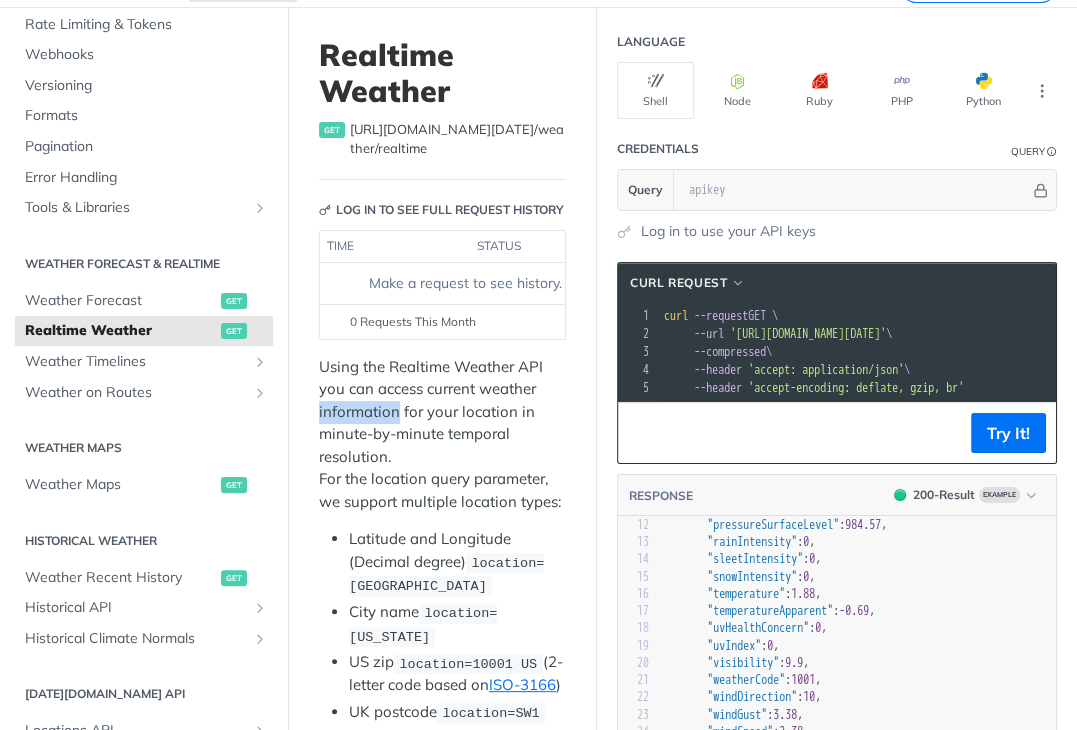 drag, startPoint x: 399, startPoint y: 405, endPoint x: 544, endPoint y: 396, distance: 145.27904 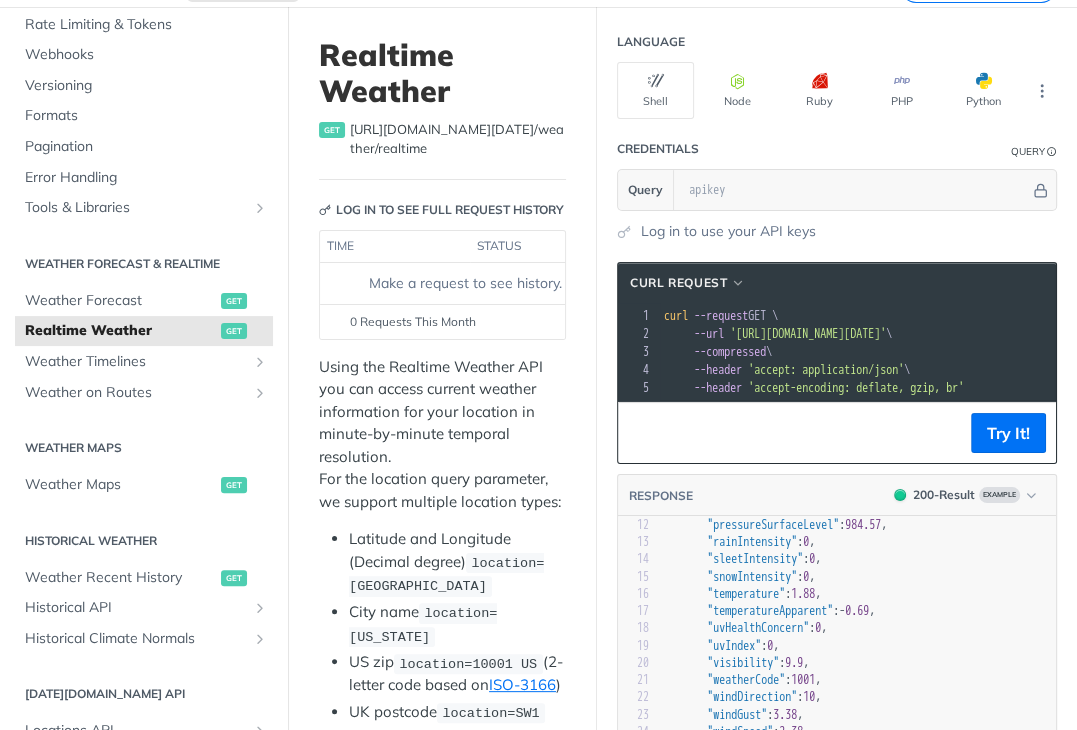 click on "Using the Realtime Weather API you can access current weather information for your location in minute-by-minute temporal resolution.
For the location query parameter, we support multiple location types:" at bounding box center (442, 435) 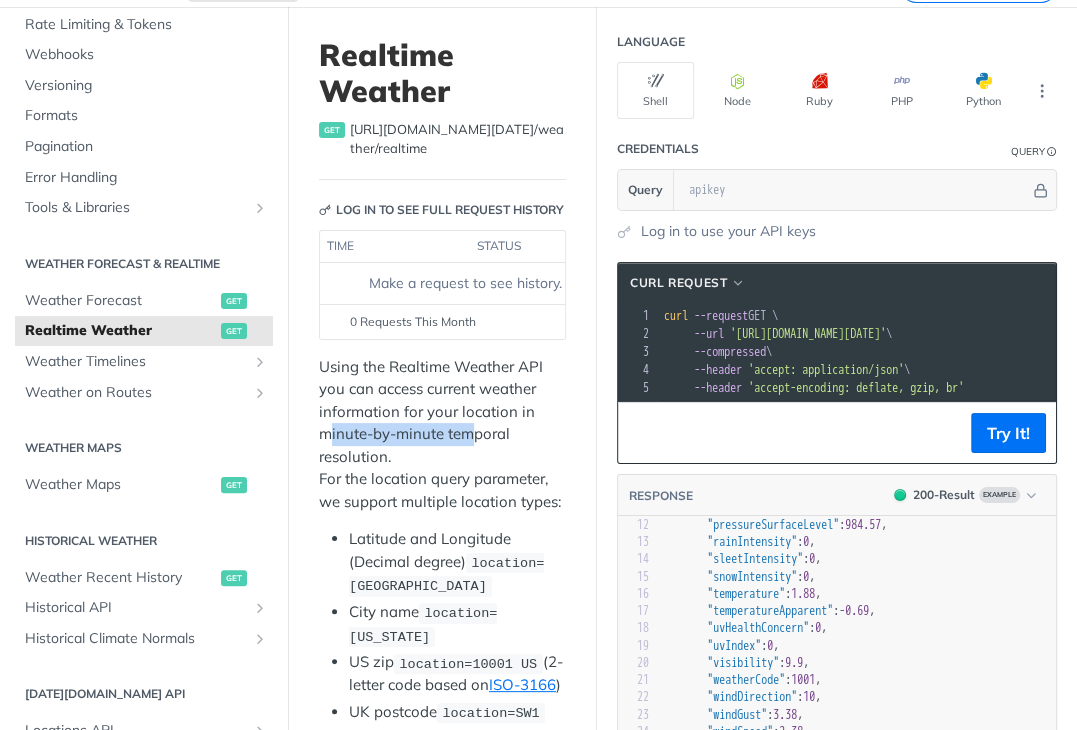 drag, startPoint x: 328, startPoint y: 427, endPoint x: 476, endPoint y: 424, distance: 148.0304 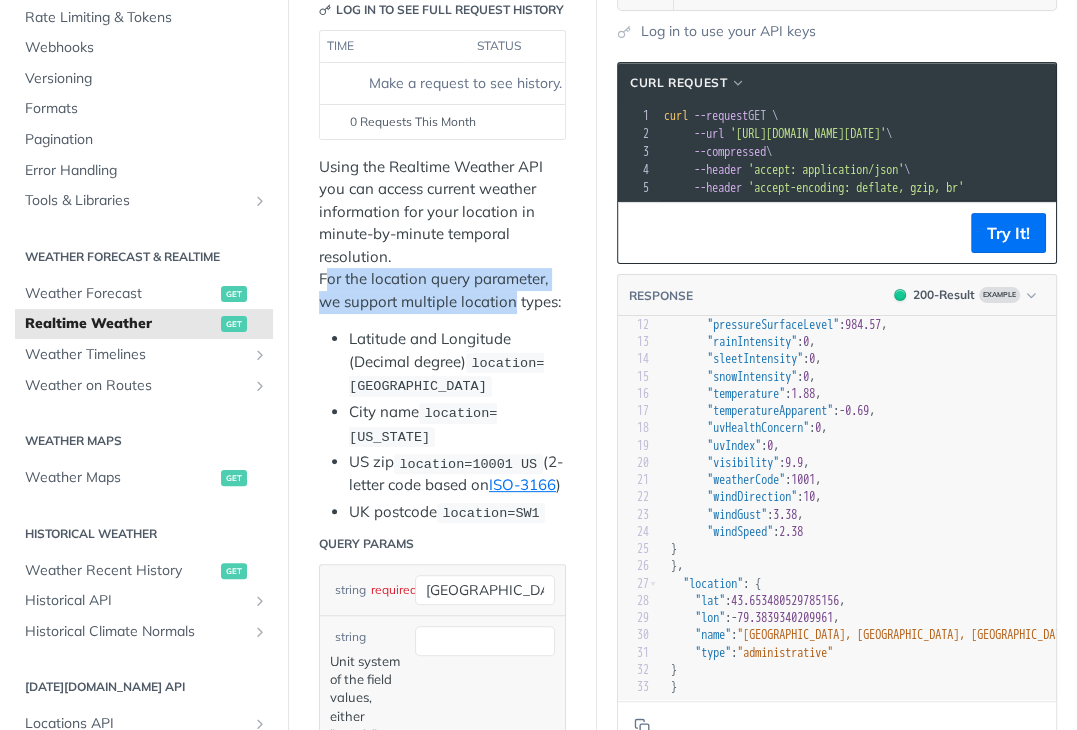 drag, startPoint x: 328, startPoint y: 286, endPoint x: 515, endPoint y: 291, distance: 187.06683 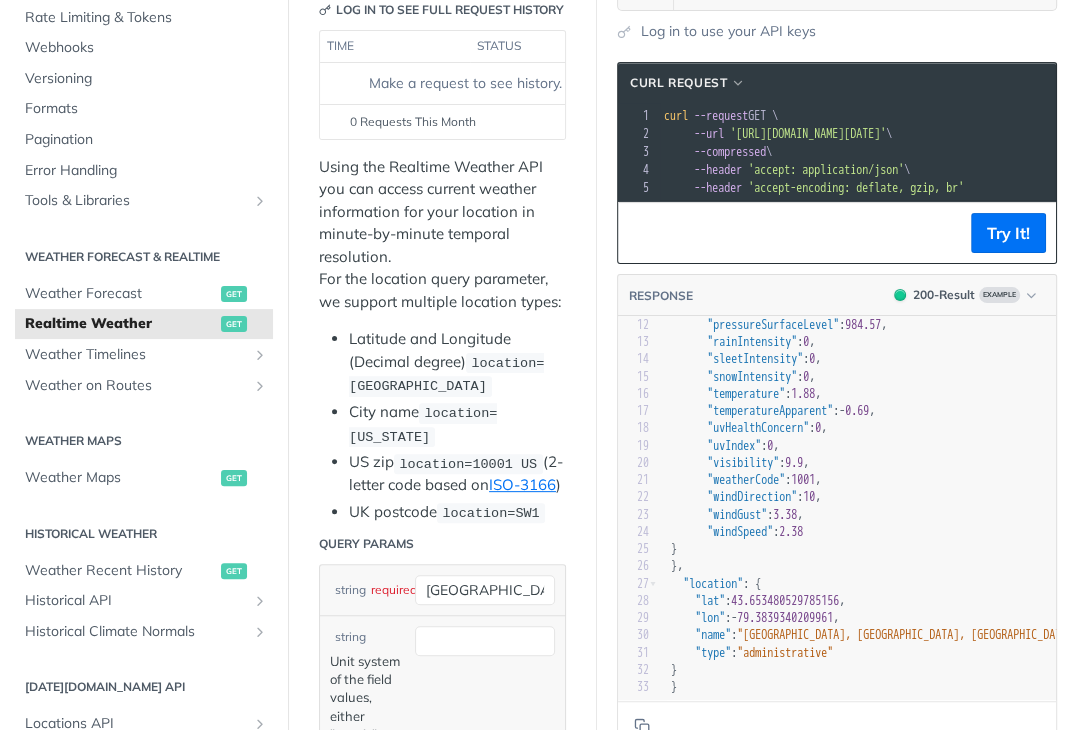 click on "Using the Realtime Weather API you can access current weather information for your location in minute-by-minute temporal resolution.
For the location query parameter, we support multiple location types:" at bounding box center (442, 235) 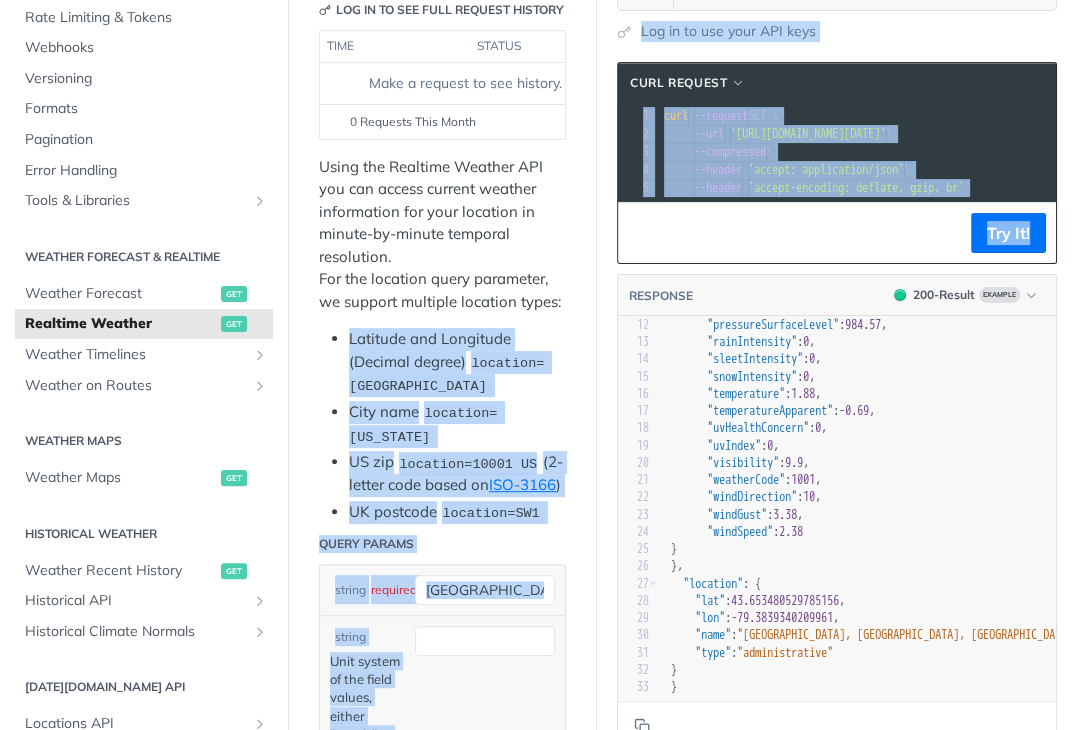 drag, startPoint x: 352, startPoint y: 336, endPoint x: 600, endPoint y: 325, distance: 248.24384 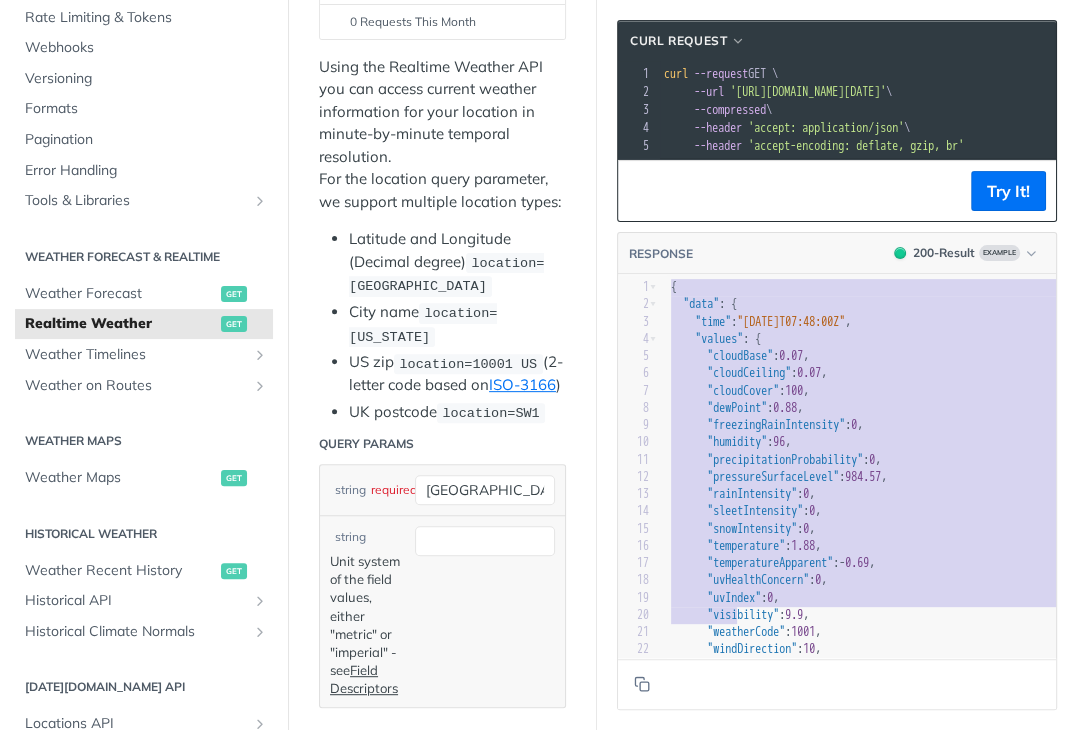 type on "{
"data": {
"time": "2023-01-26T07:48:00Z",
"values": {
"cloudBase": 0.07,
"cloudCeiling": 0.07,
"cloudCover": 100,
"dewPoint": 0.88,
"freezingRainIntensity": 0,
"humidity": 96,
"precipitationProbability": 0,
"pressureSurfaceLevel": 984.57,
"rainIntensity": 0,
"sleetIntensity": 0,
"snowIntensity": 0,
"temperature": 1.88,
"temperatureApparent": -0.69,
"uvHealthConcern": 0,
"uvI" 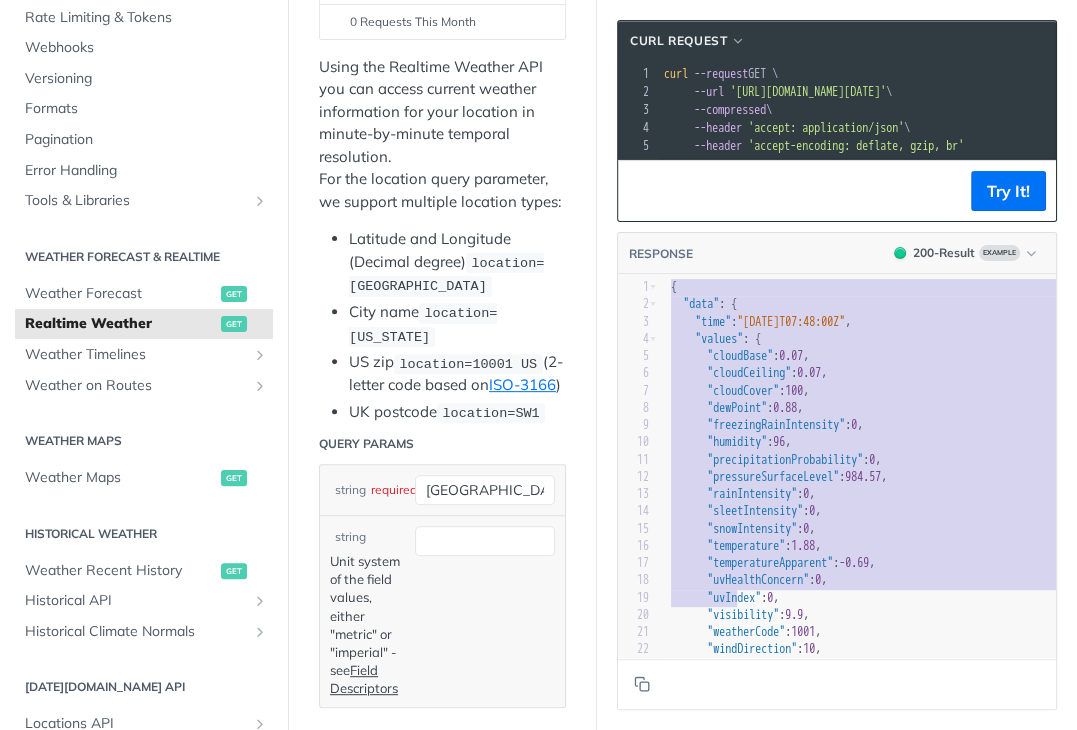 drag, startPoint x: 668, startPoint y: 297, endPoint x: 736, endPoint y: 605, distance: 315.41718 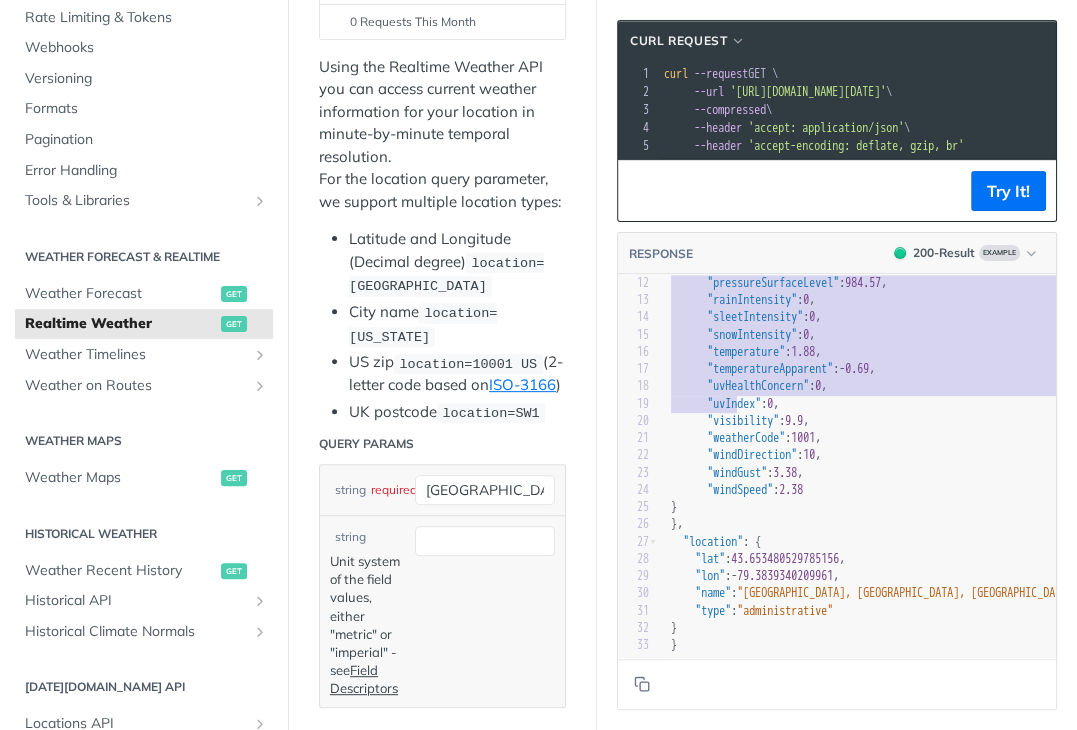 type 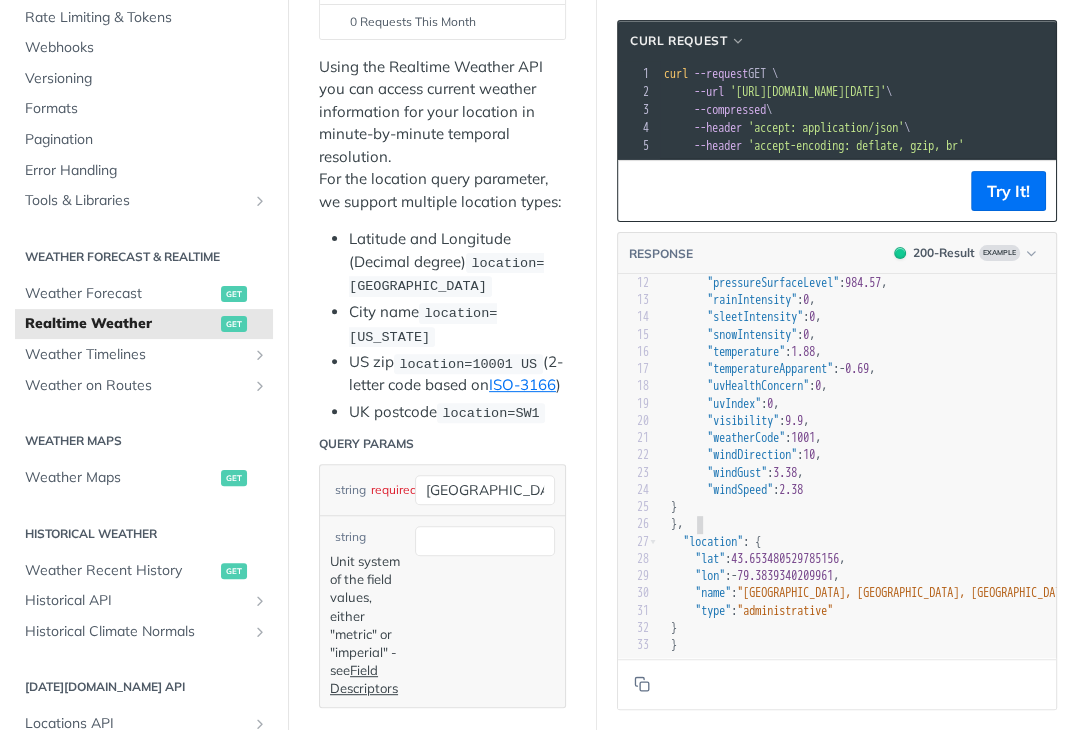 click on ""location" : {" at bounding box center (901, 542) 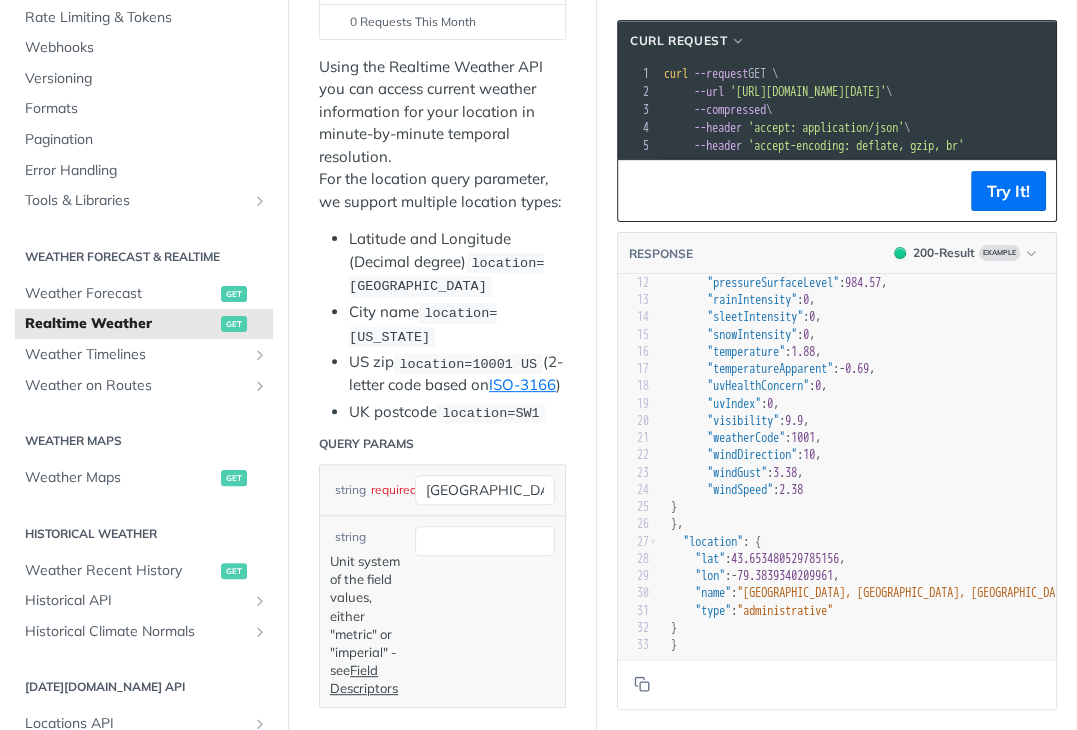 click on "}" at bounding box center (901, 628) 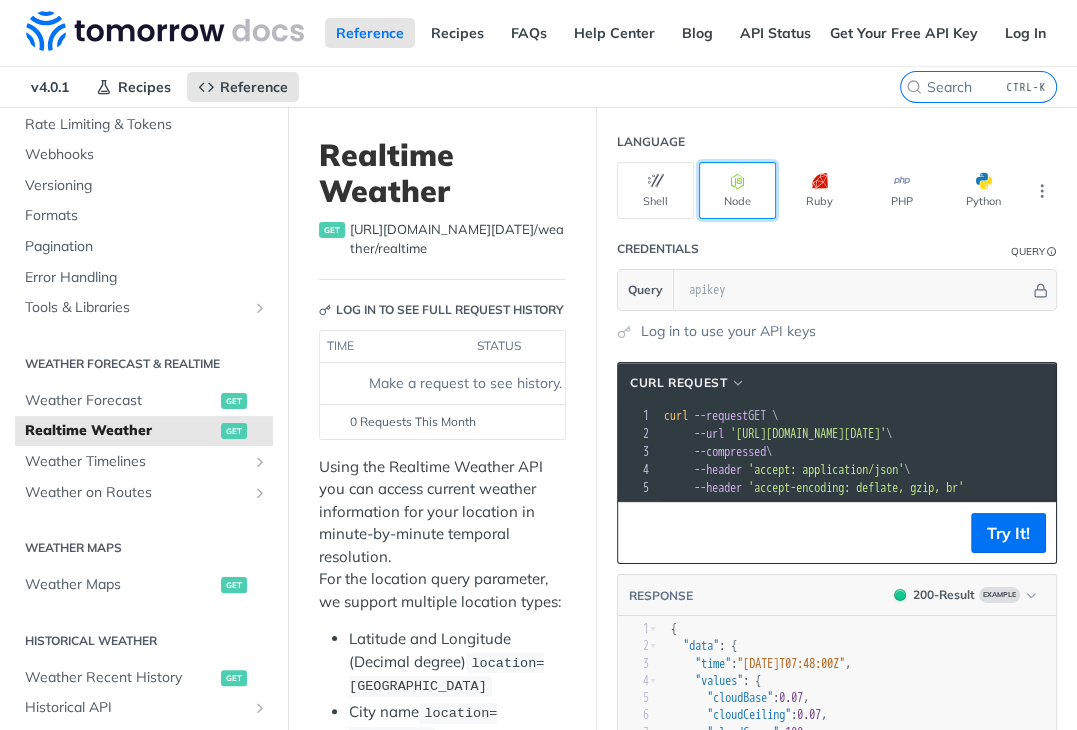 click on "Node" at bounding box center [737, 190] 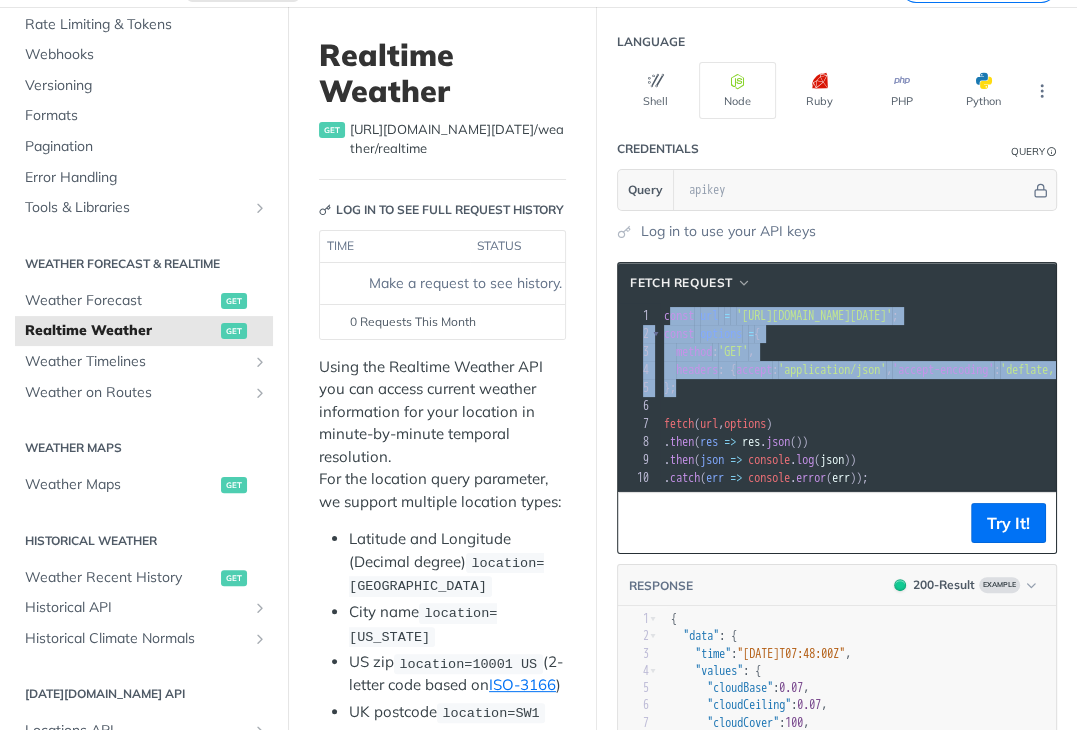drag, startPoint x: 667, startPoint y: 311, endPoint x: 686, endPoint y: 328, distance: 25.495098 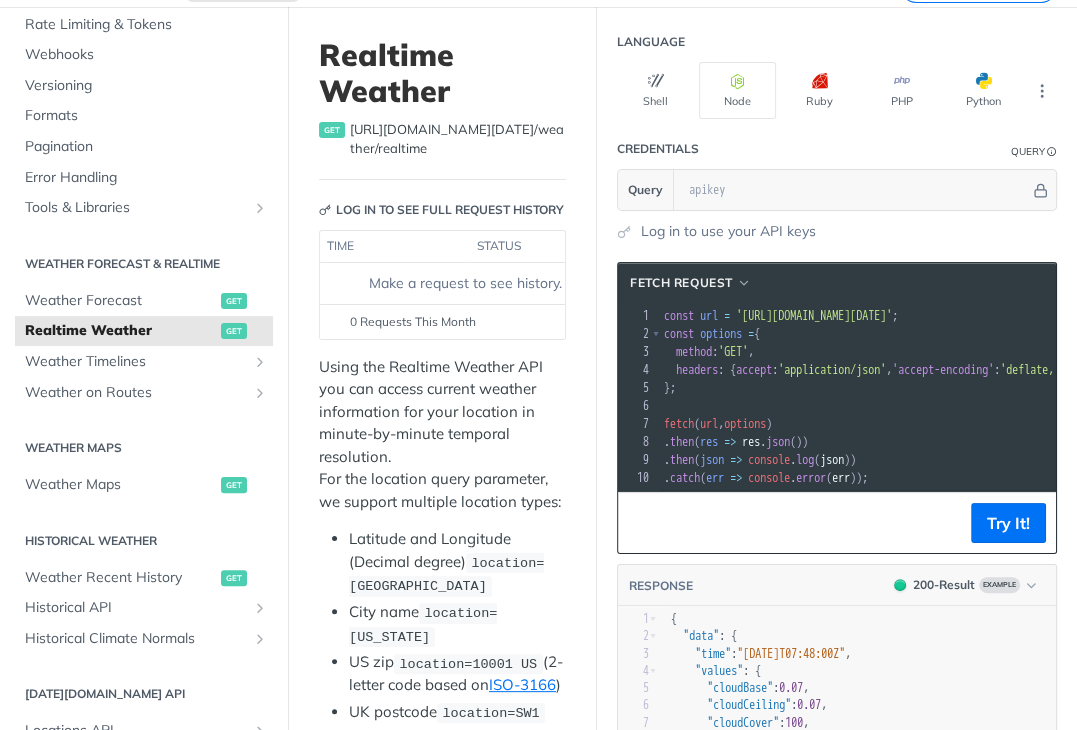 click on "const" at bounding box center (679, 316) 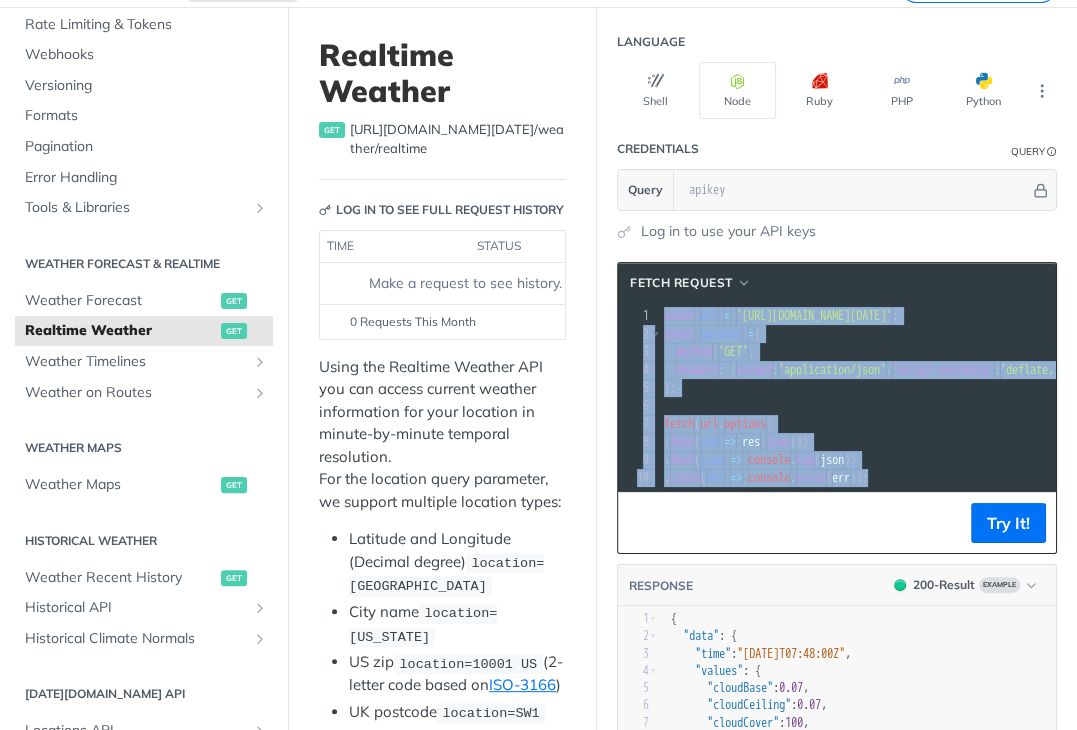 drag, startPoint x: 664, startPoint y: 310, endPoint x: 912, endPoint y: 481, distance: 301.2391 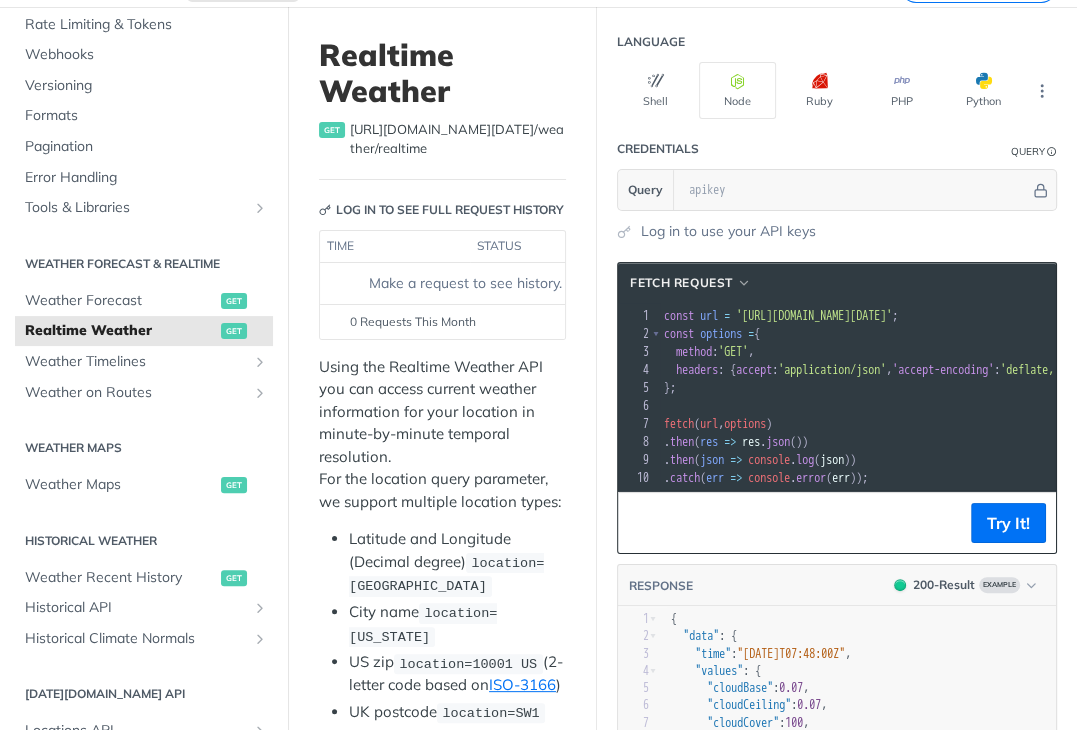 click on ". then ( json   =>   console . log ( json ))" at bounding box center (924, 460) 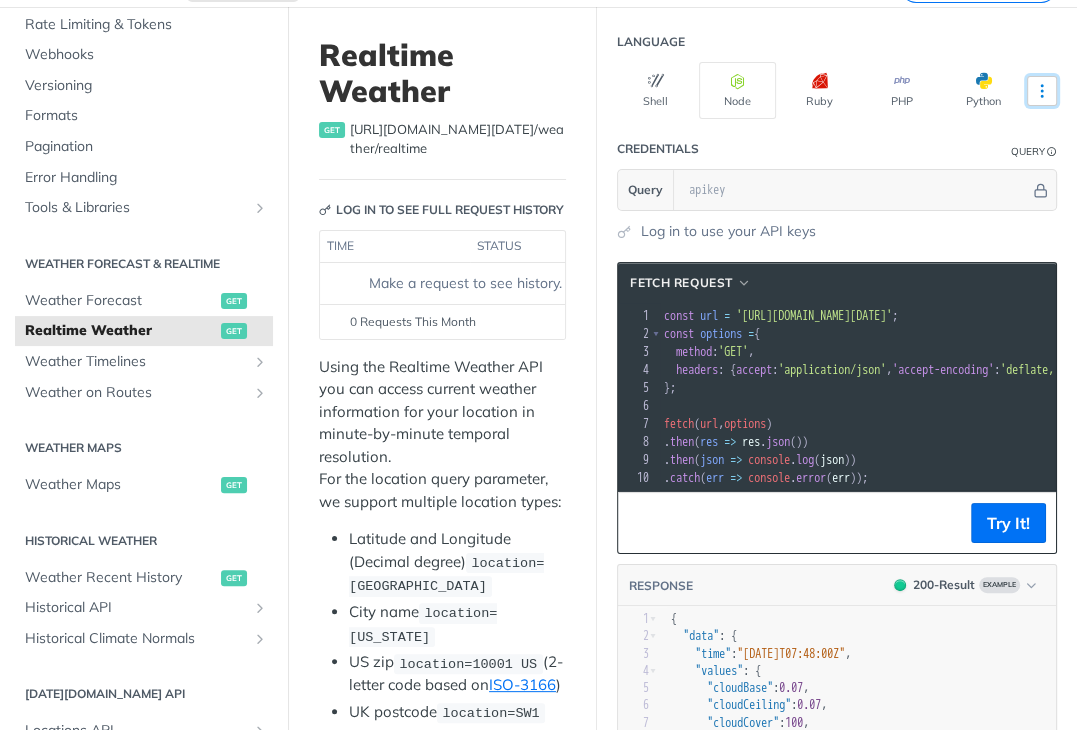 click 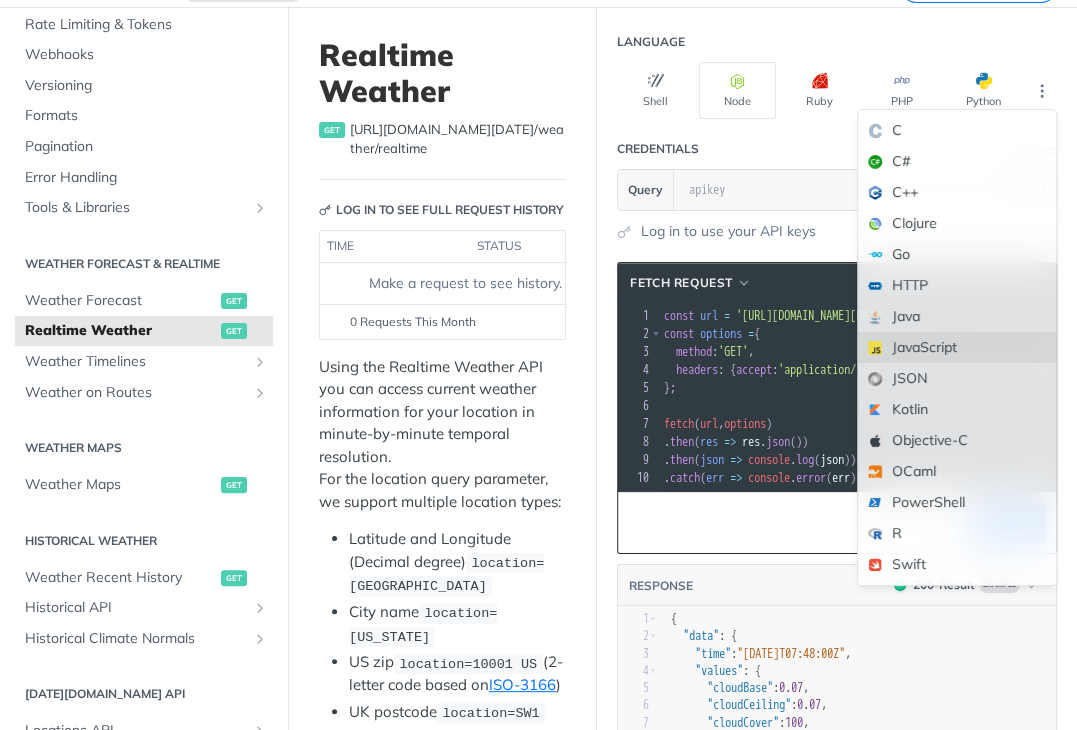 click on "JavaScript" at bounding box center [957, 347] 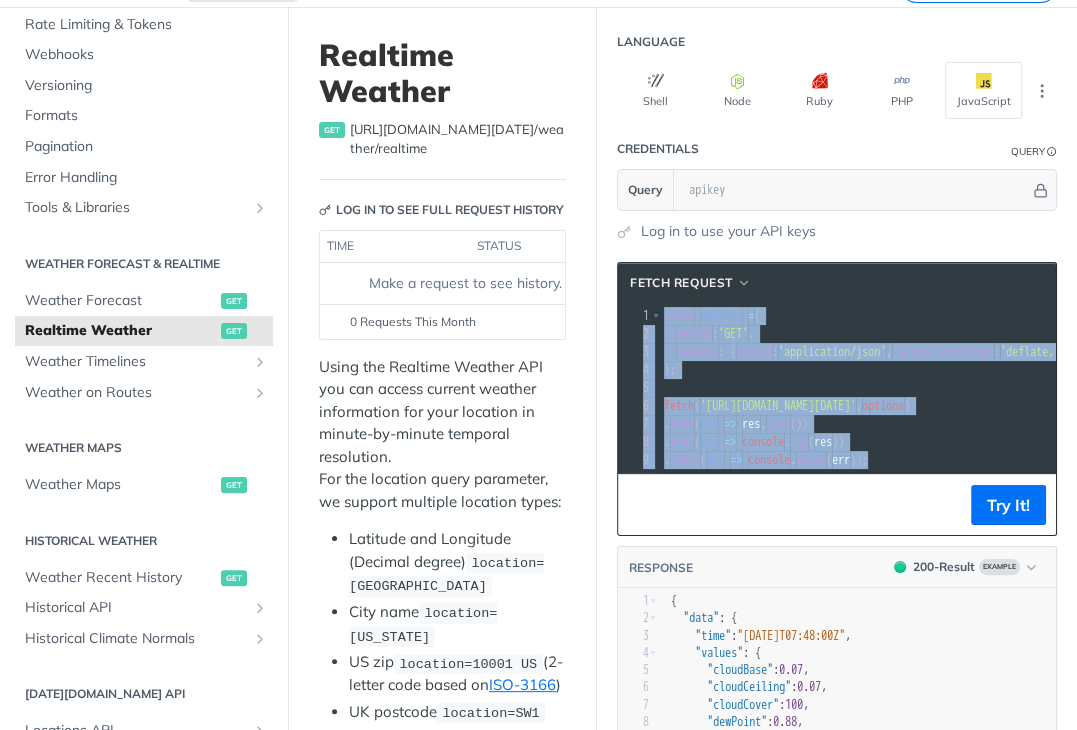drag, startPoint x: 664, startPoint y: 312, endPoint x: 907, endPoint y: 457, distance: 282.9735 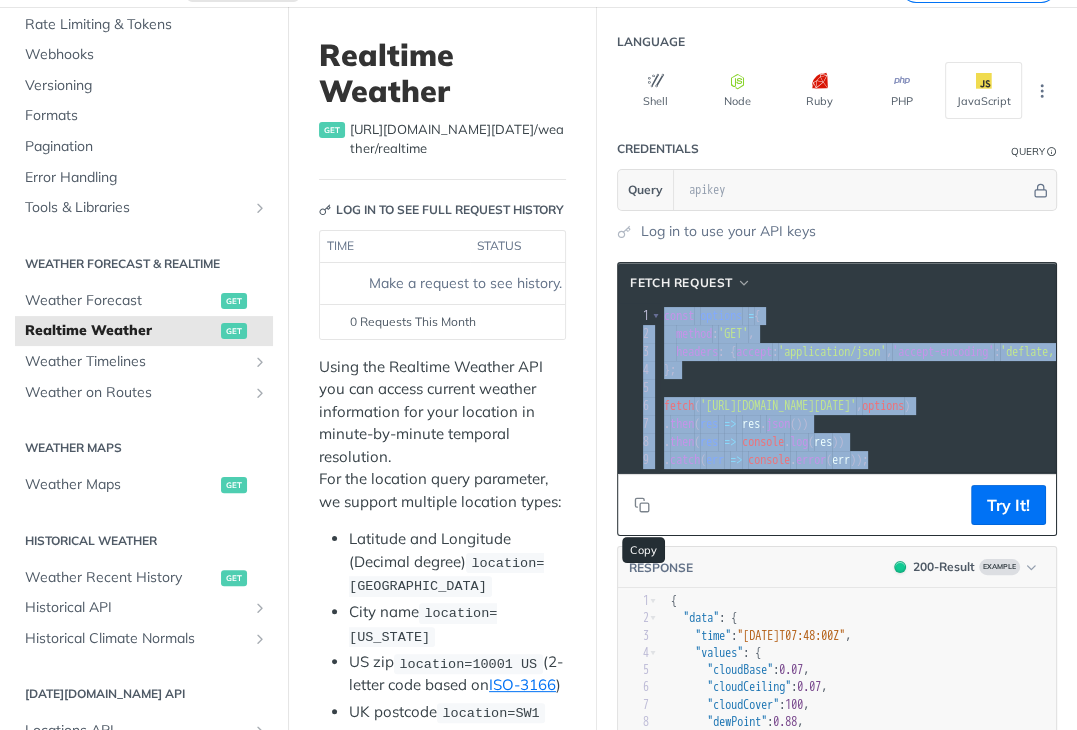 click at bounding box center (642, 505) 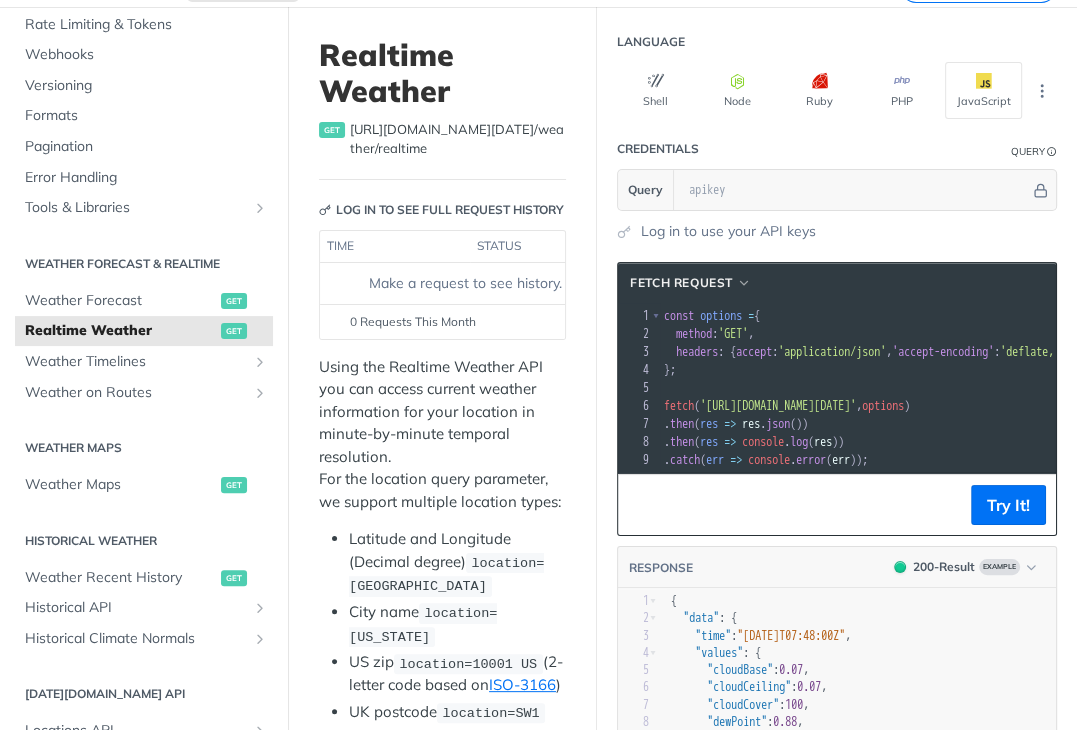 click on "Try It!" at bounding box center [837, 504] 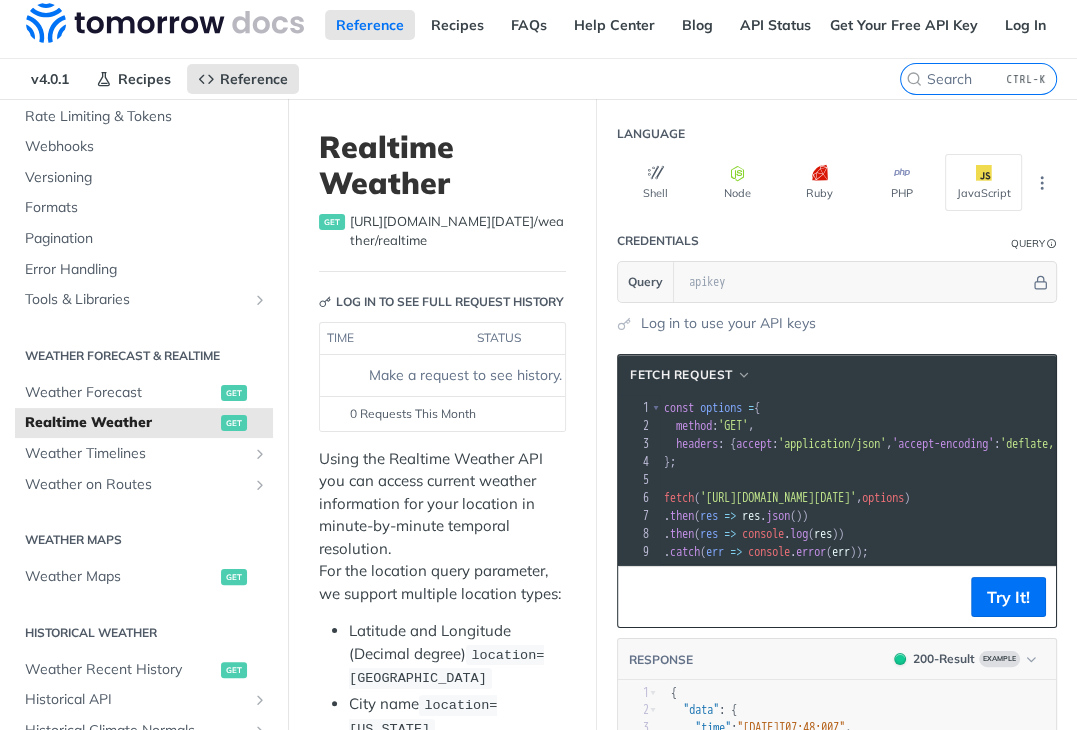 scroll, scrollTop: 0, scrollLeft: 0, axis: both 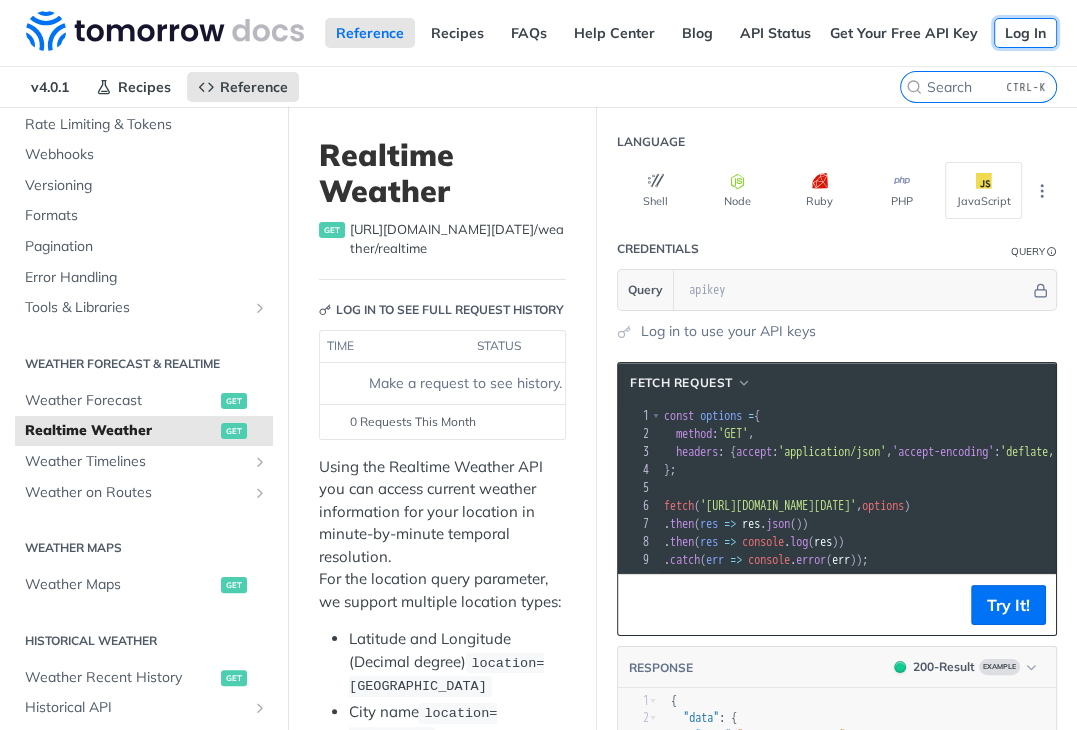click on "Log In" at bounding box center [1025, 33] 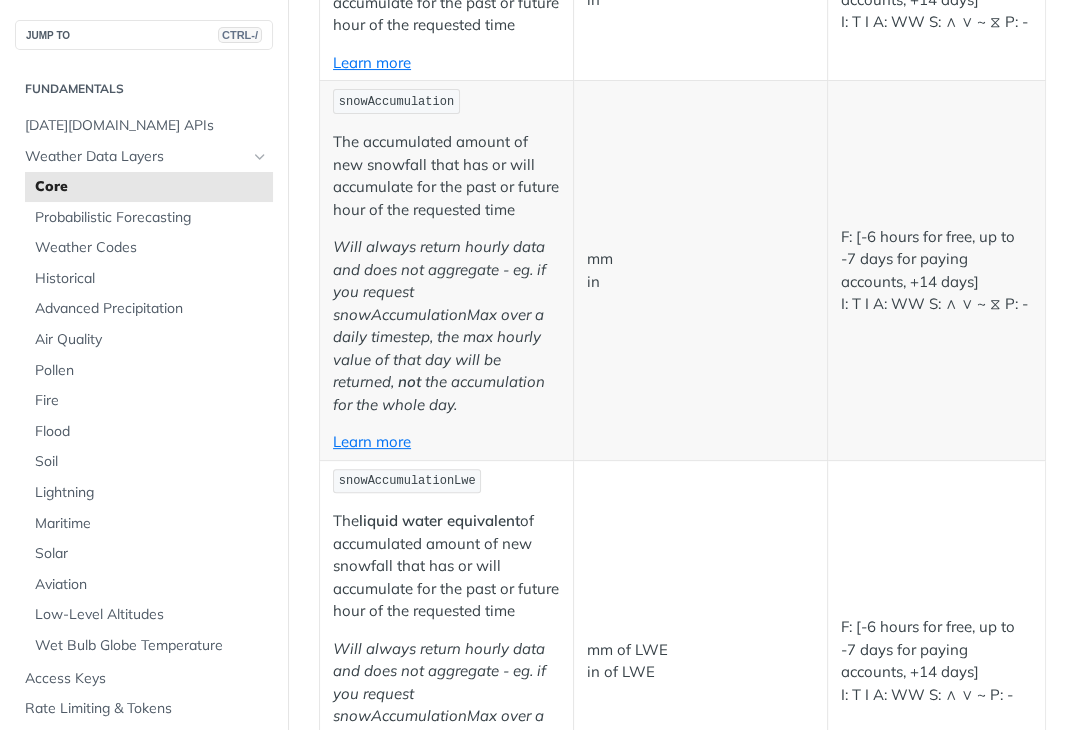 scroll, scrollTop: 5114, scrollLeft: 0, axis: vertical 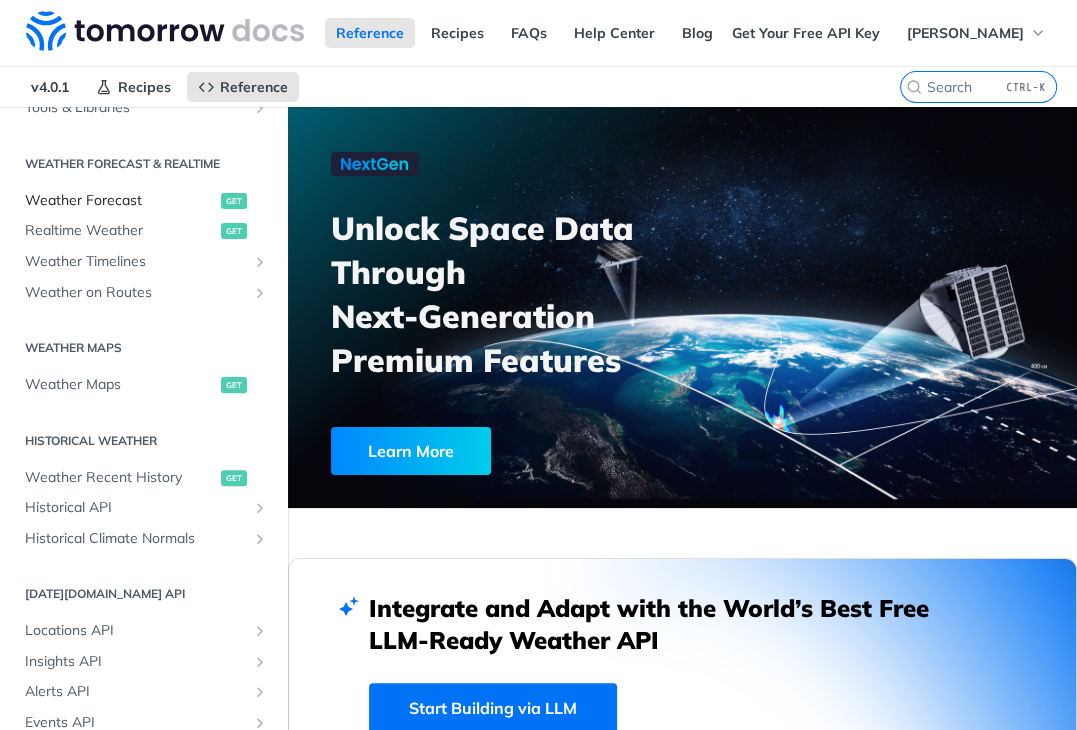 click on "Weather Forecast" at bounding box center (120, 201) 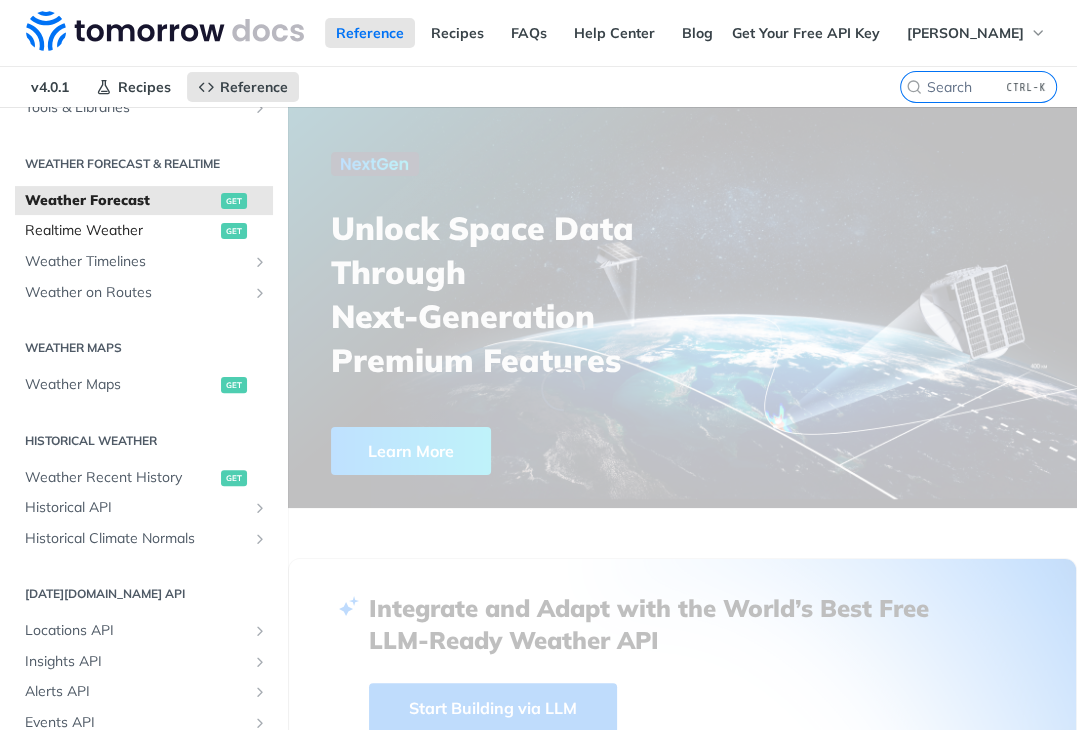 click on "Realtime Weather" at bounding box center (120, 231) 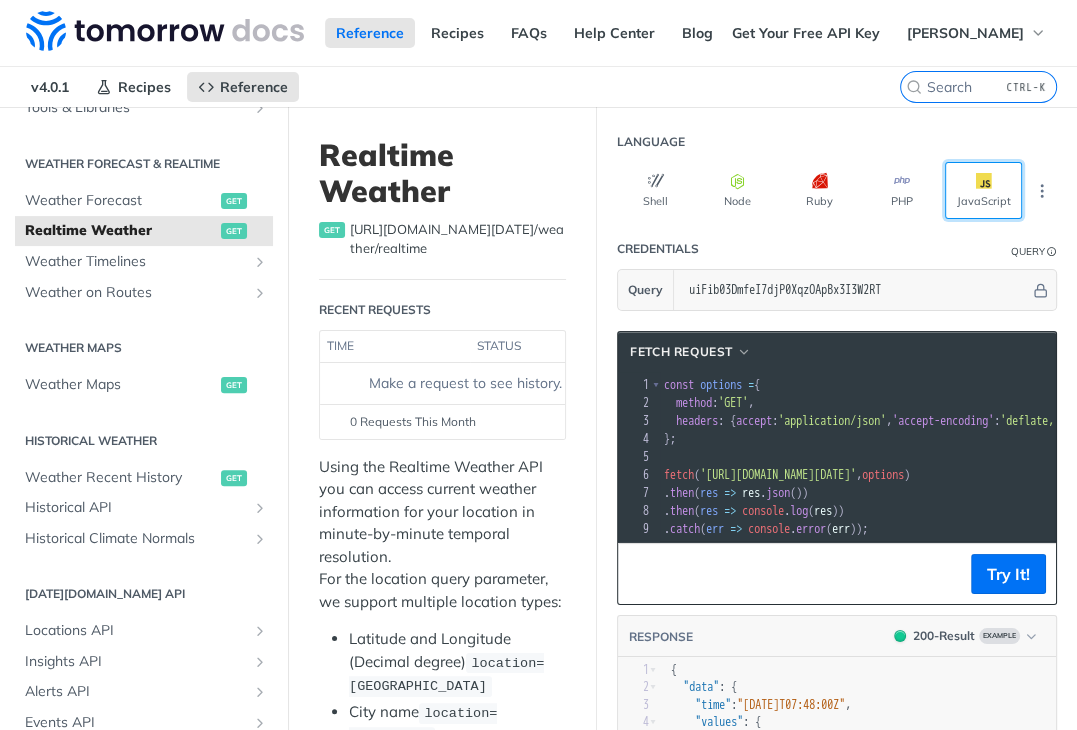 click on "JavaScript" at bounding box center (983, 190) 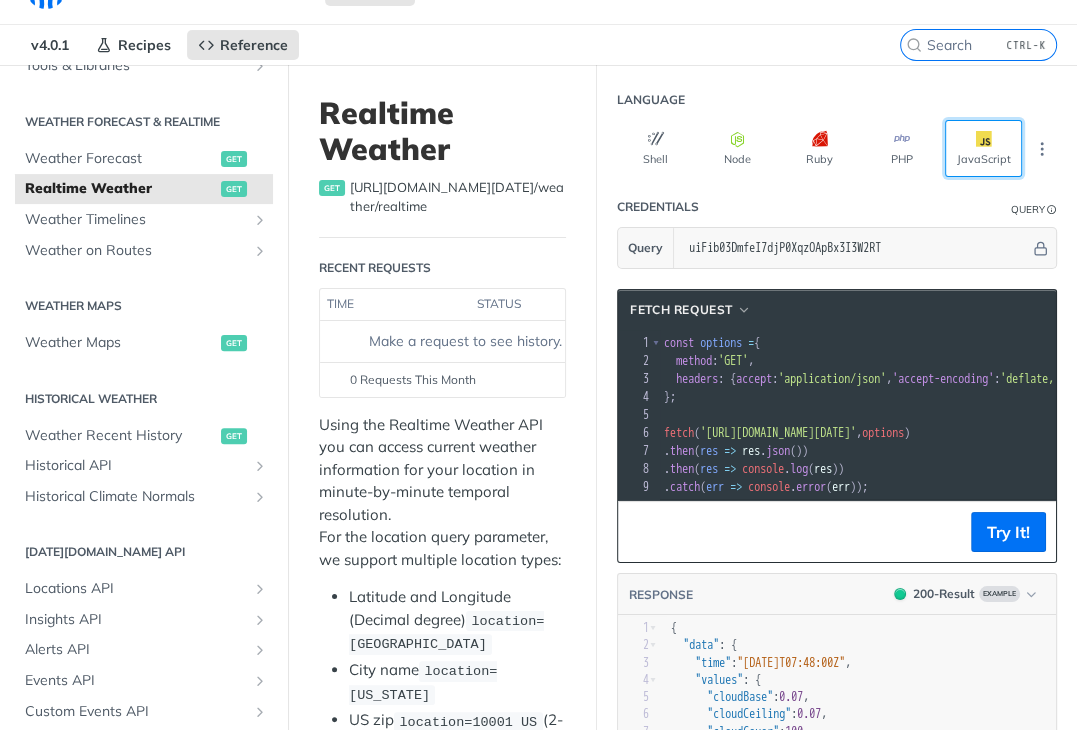 scroll, scrollTop: 100, scrollLeft: 0, axis: vertical 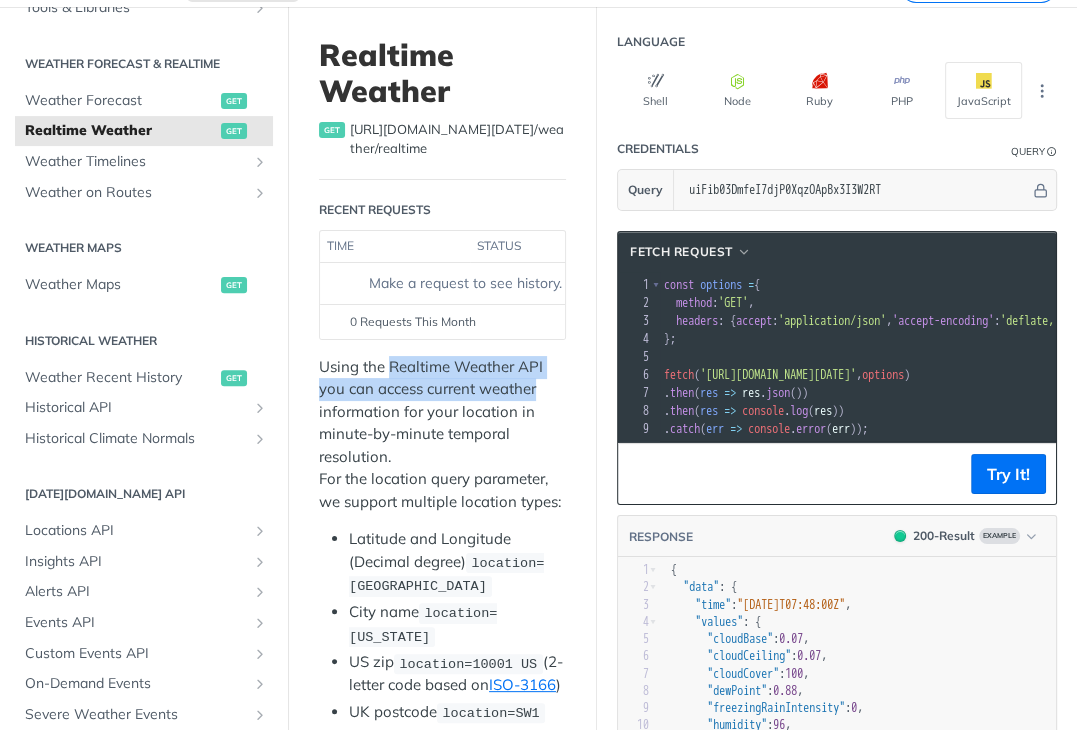 drag, startPoint x: 388, startPoint y: 362, endPoint x: 536, endPoint y: 378, distance: 148.86235 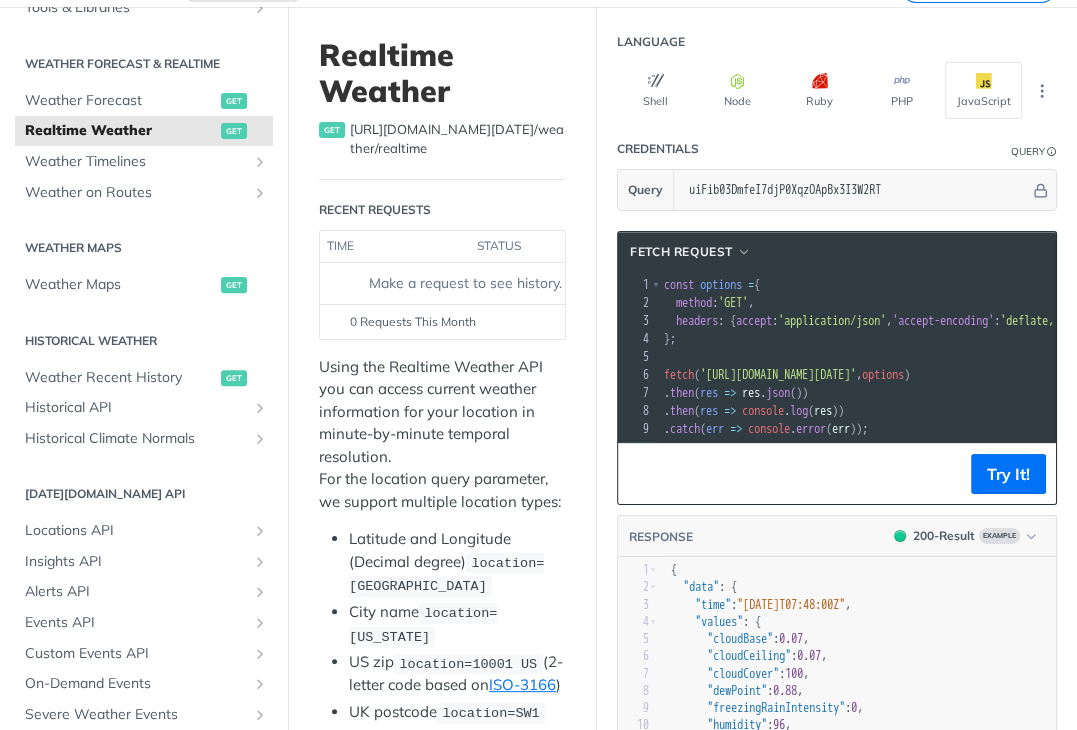 click on "Using the Realtime Weather API you can access current weather information for your location in minute-by-minute temporal resolution.
For the location query parameter, we support multiple location types:" at bounding box center (442, 435) 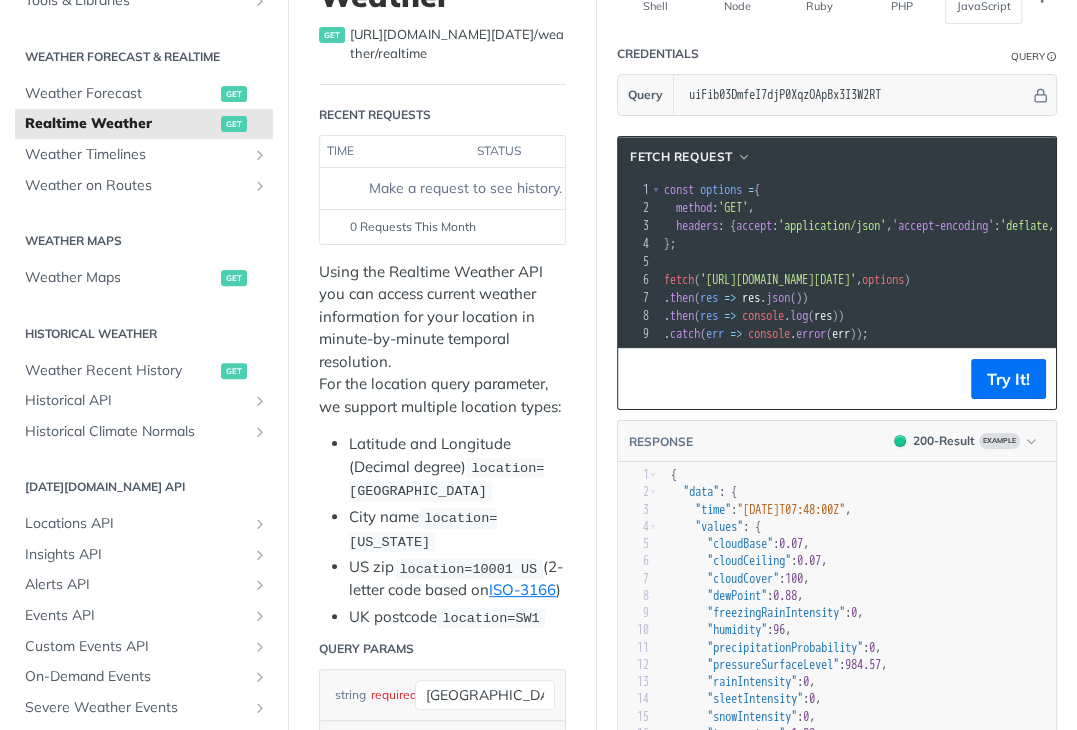 scroll, scrollTop: 200, scrollLeft: 0, axis: vertical 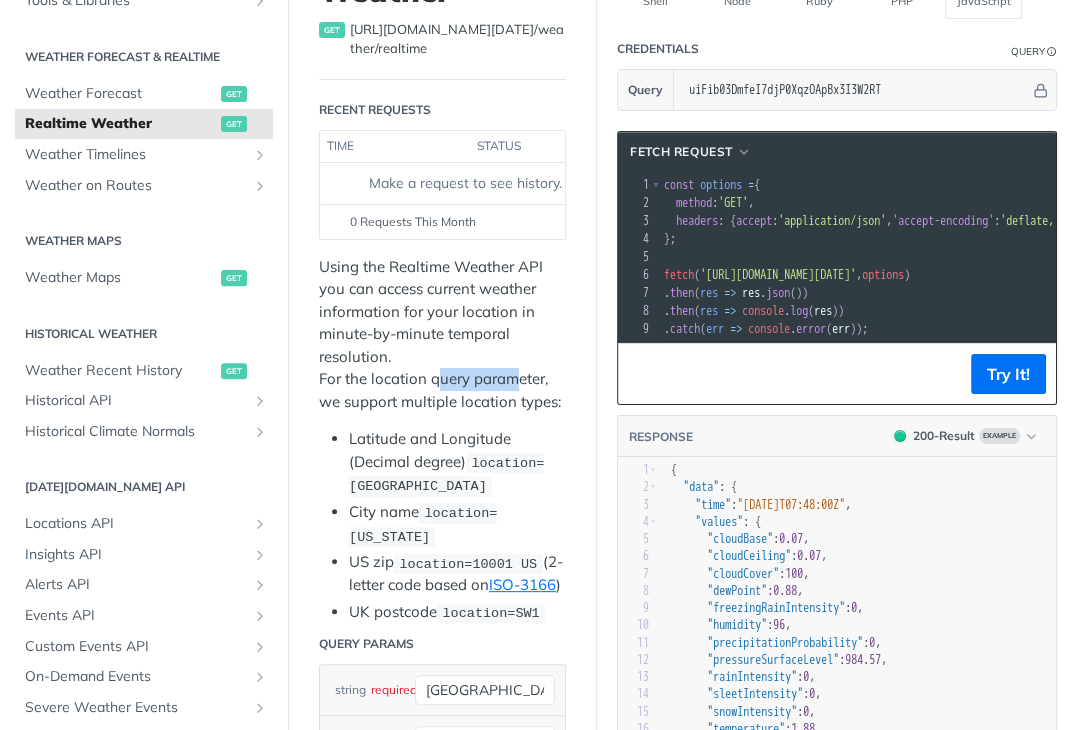 drag, startPoint x: 436, startPoint y: 381, endPoint x: 516, endPoint y: 379, distance: 80.024994 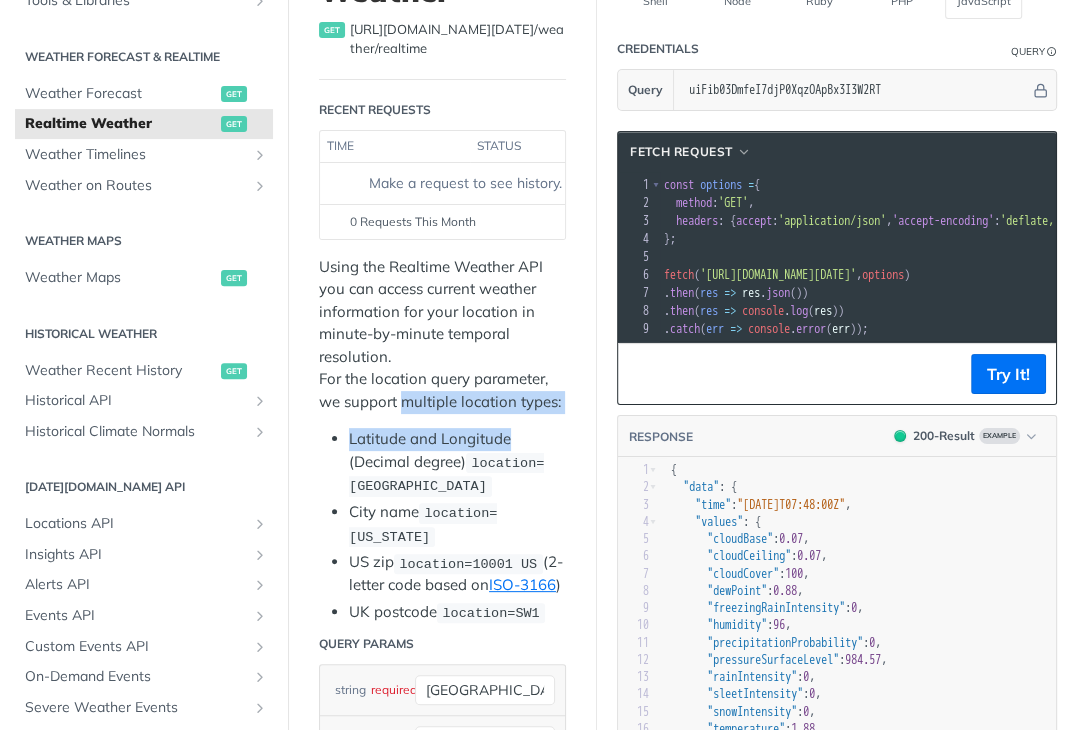drag, startPoint x: 400, startPoint y: 405, endPoint x: 536, endPoint y: 414, distance: 136.29747 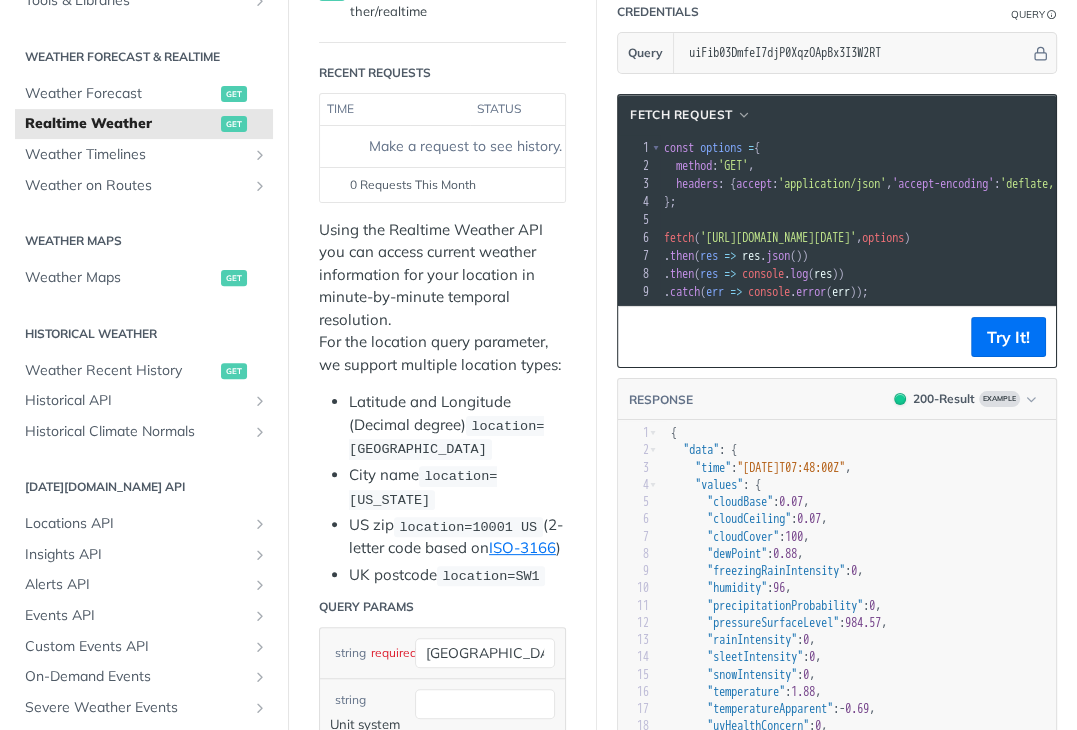 scroll, scrollTop: 300, scrollLeft: 0, axis: vertical 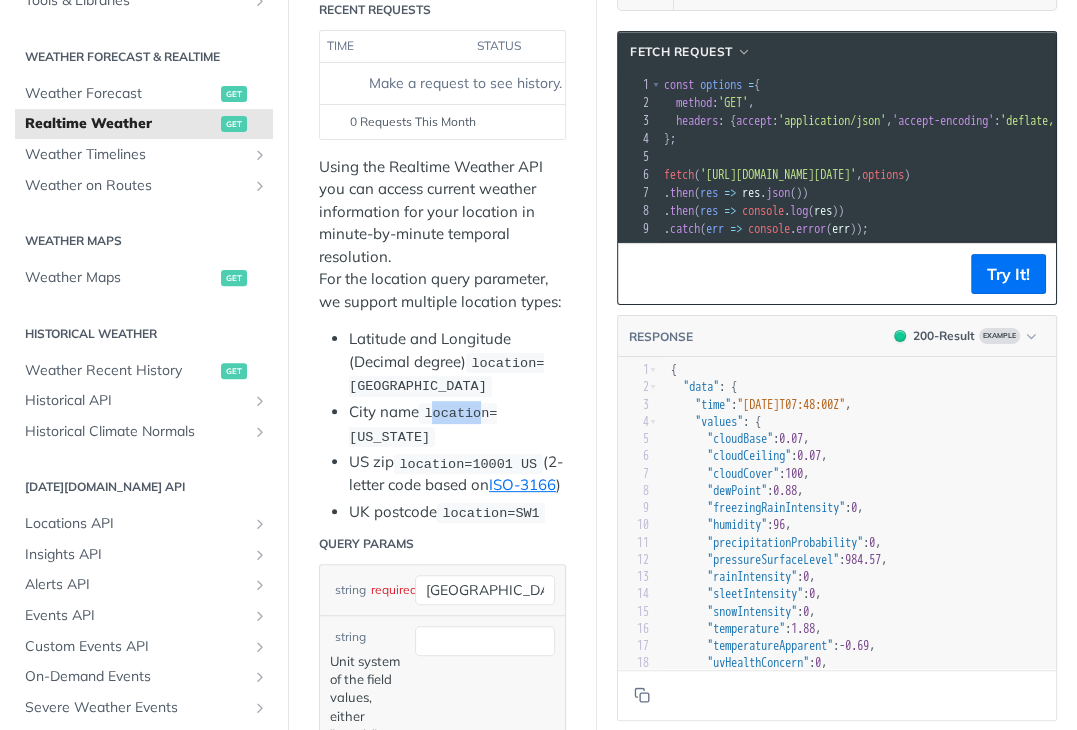 drag, startPoint x: 436, startPoint y: 409, endPoint x: 483, endPoint y: 411, distance: 47.042534 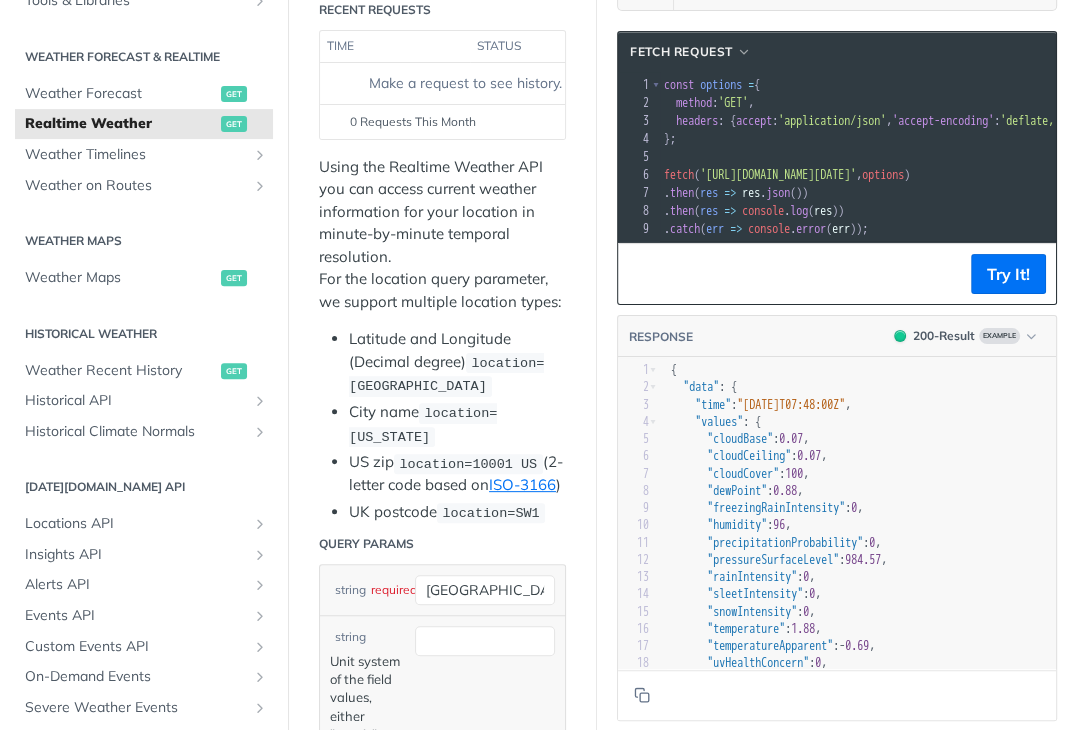 click on "location=new york" at bounding box center (423, 425) 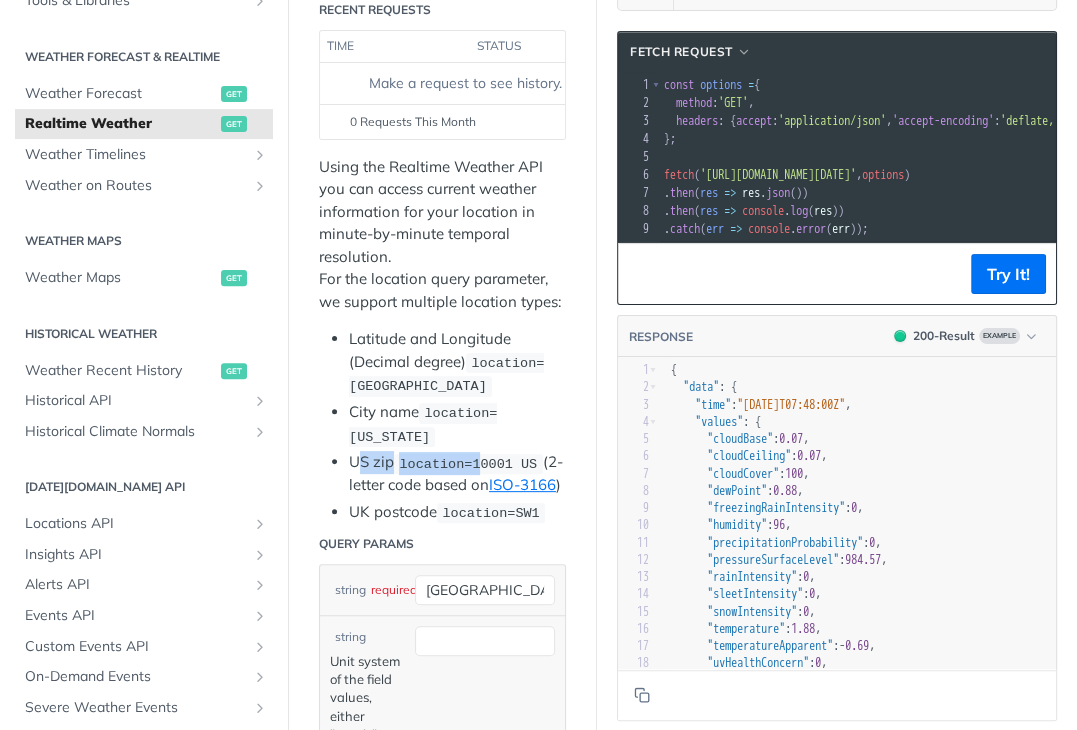 drag, startPoint x: 356, startPoint y: 437, endPoint x: 475, endPoint y: 445, distance: 119.26861 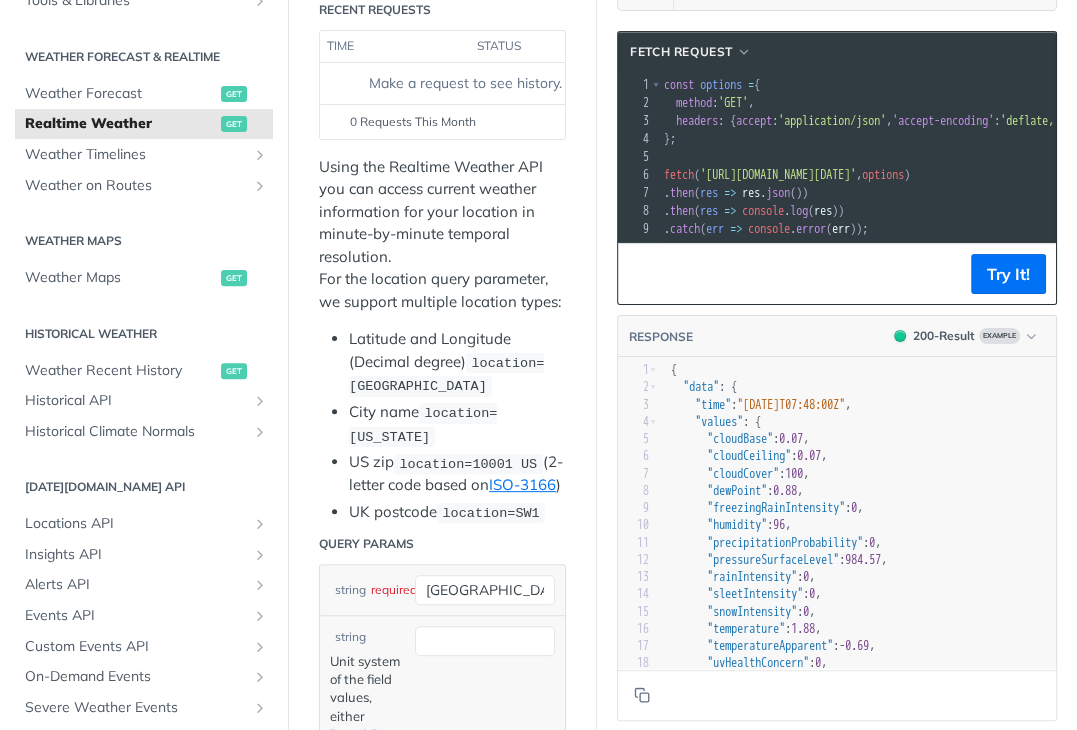 click on "Query Params" at bounding box center (442, 544) 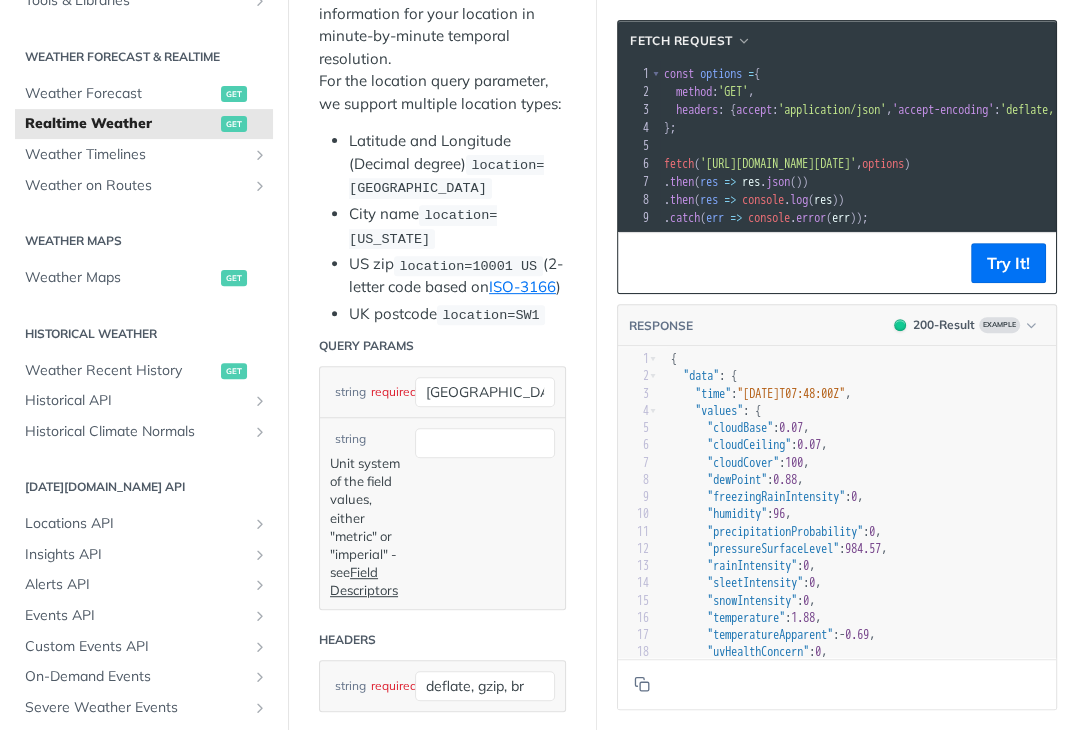 scroll, scrollTop: 0, scrollLeft: 0, axis: both 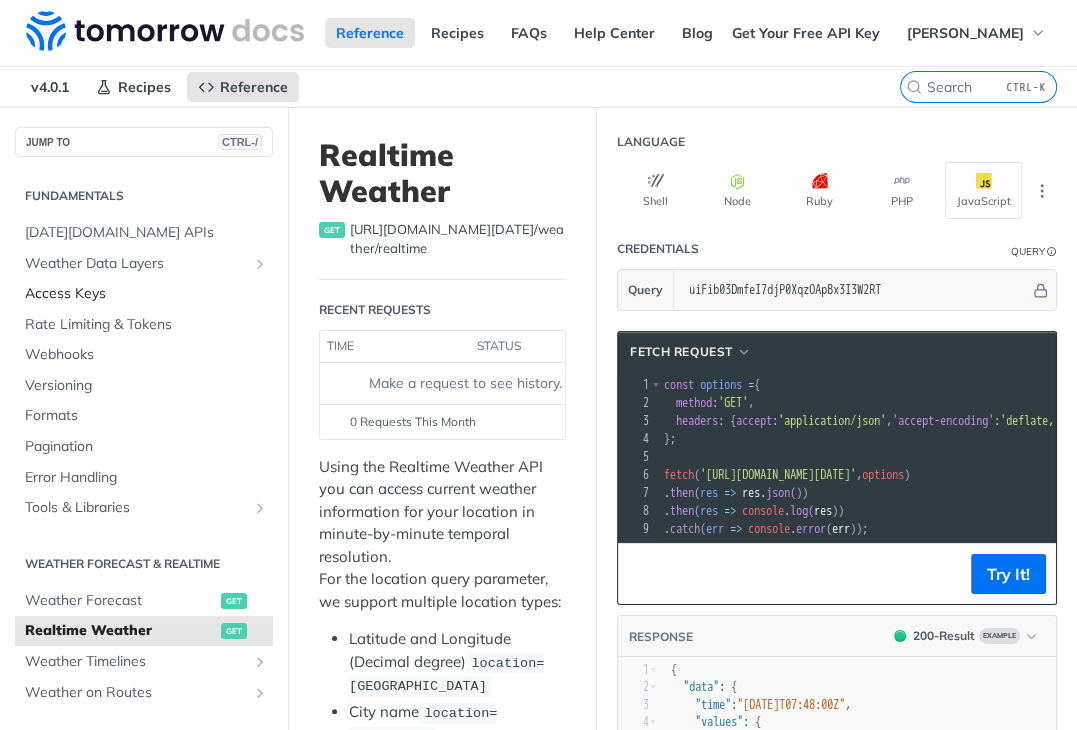 click on "Access Keys" at bounding box center (146, 294) 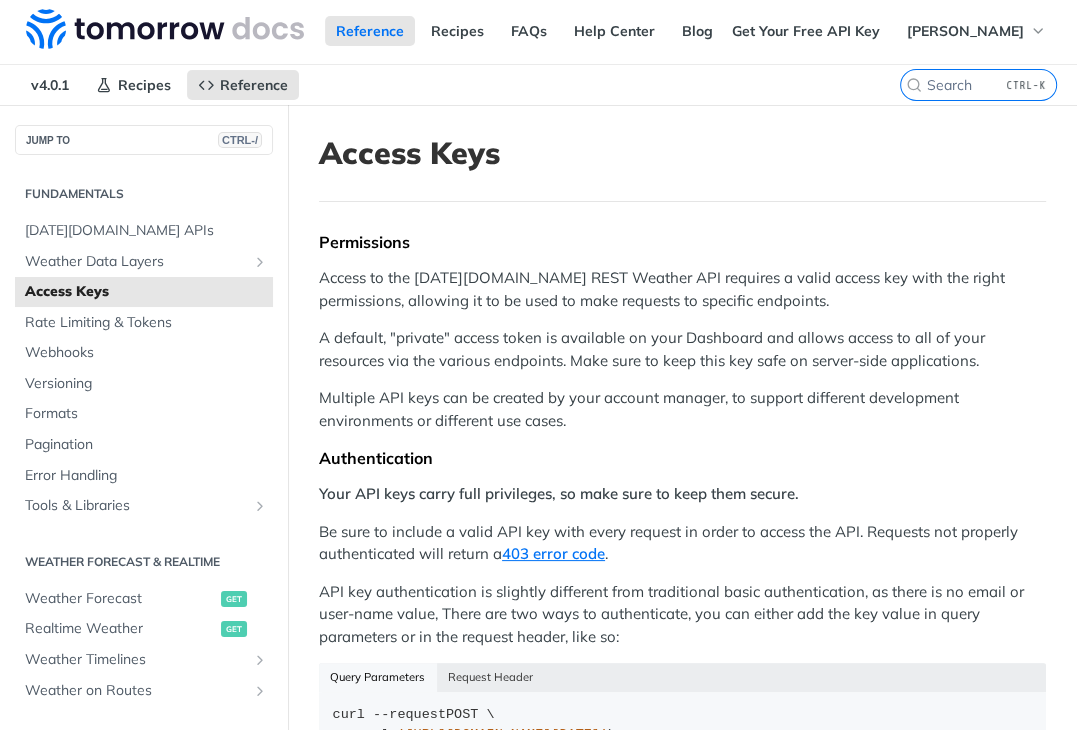 scroll, scrollTop: 0, scrollLeft: 0, axis: both 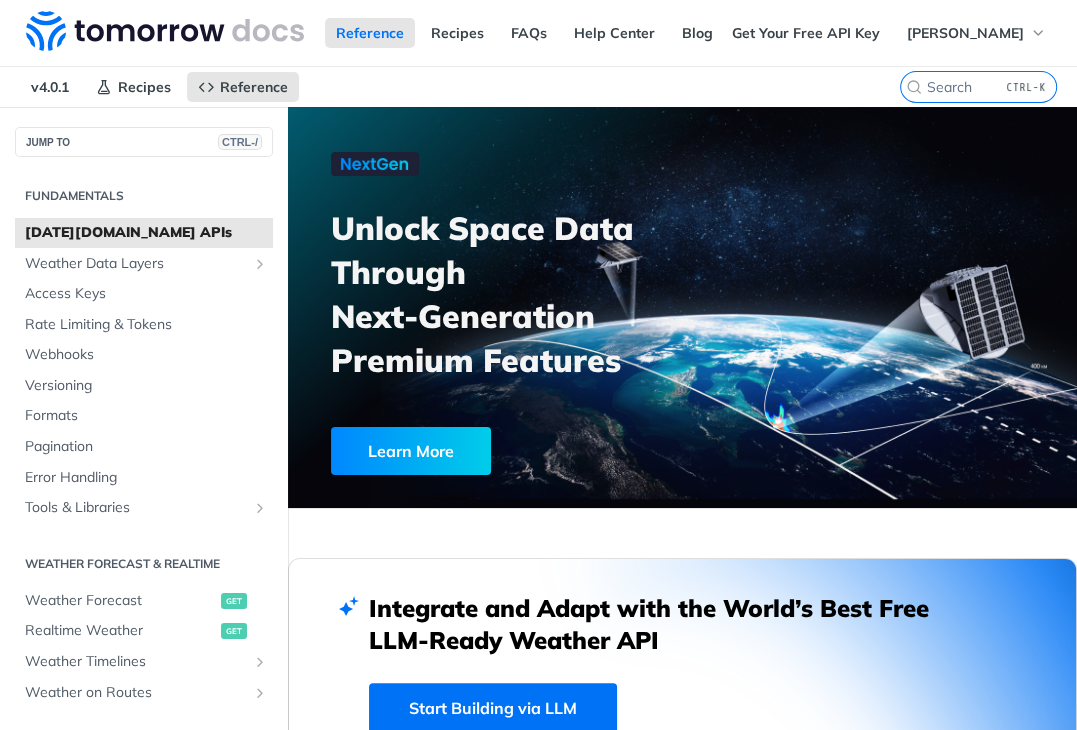 click on "Fundamentals" at bounding box center [144, 196] 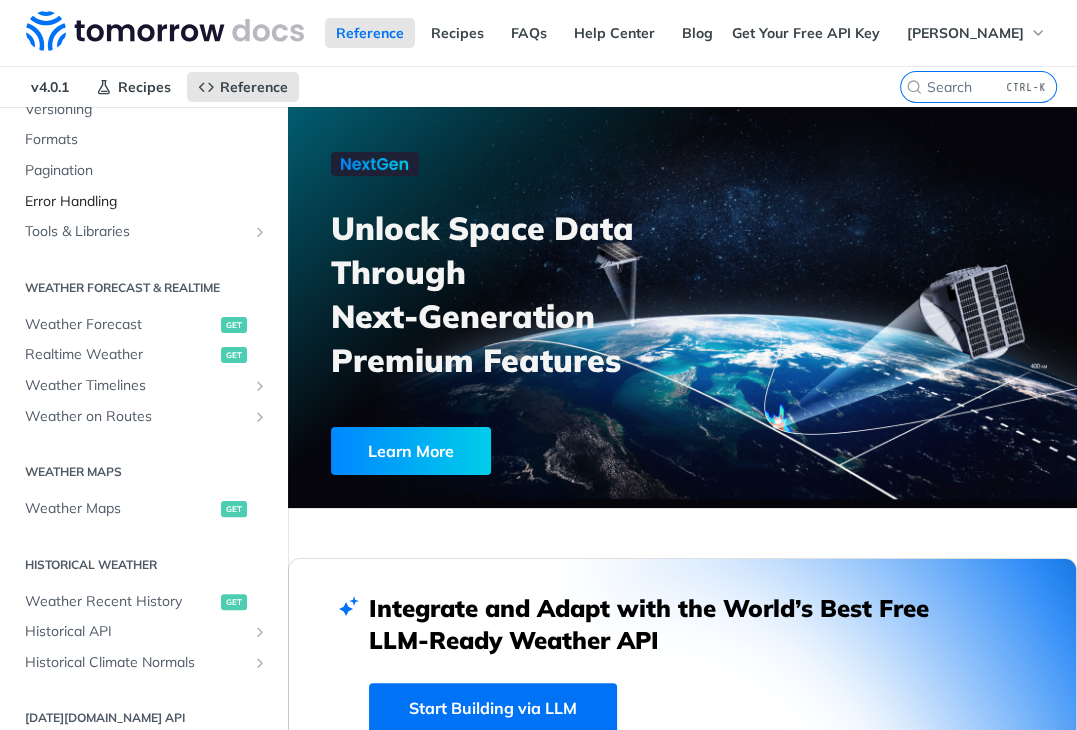 scroll, scrollTop: 300, scrollLeft: 0, axis: vertical 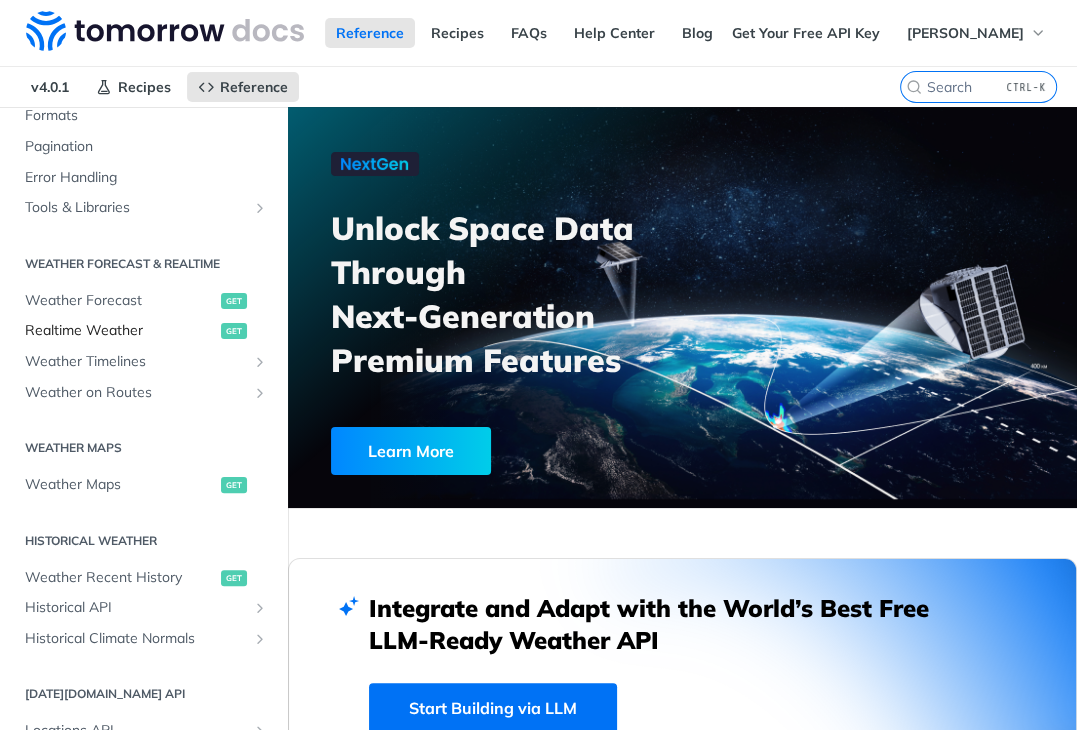 click on "Realtime Weather" at bounding box center (120, 331) 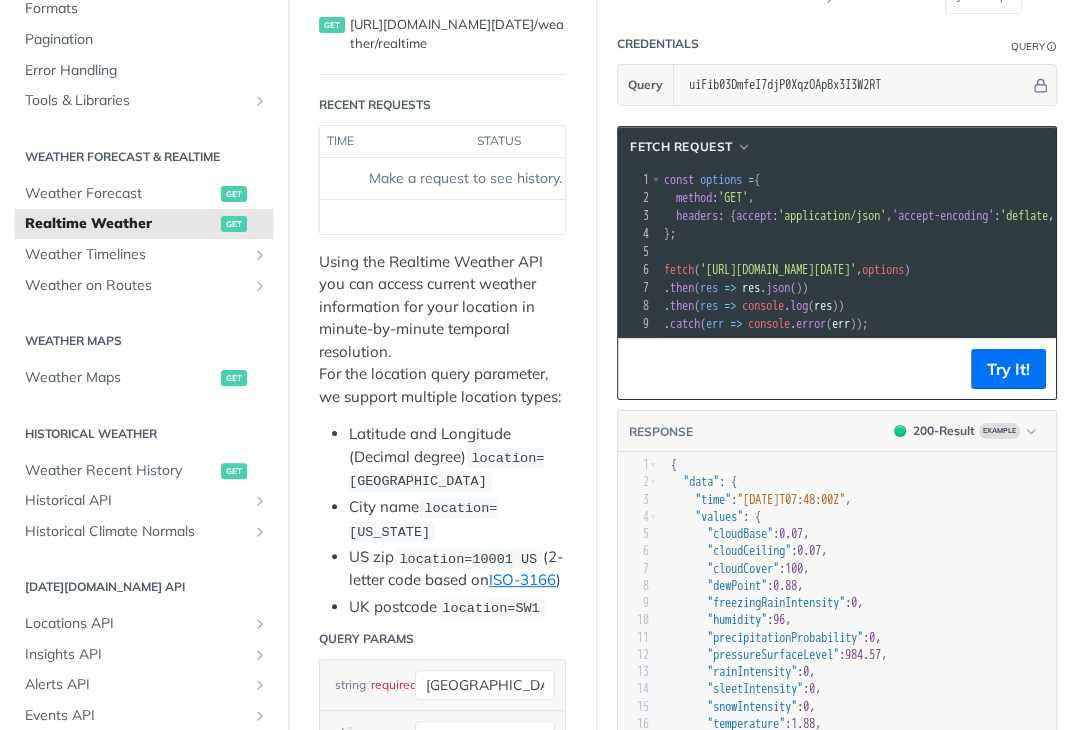 scroll, scrollTop: 600, scrollLeft: 0, axis: vertical 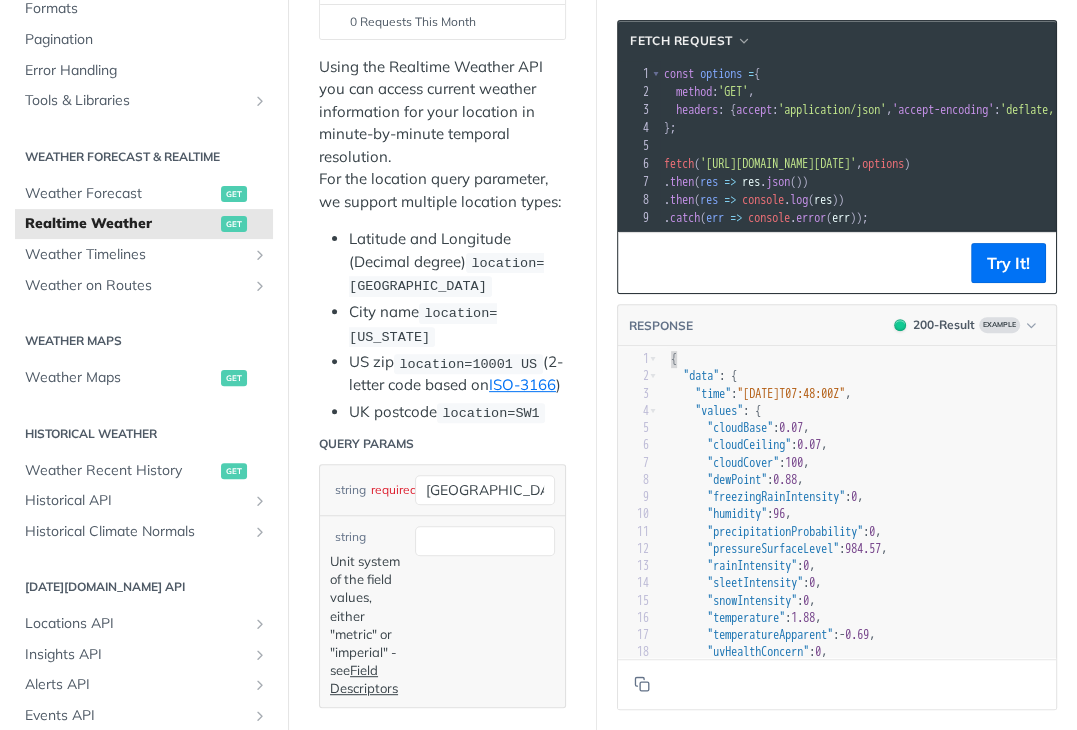 click on "{" at bounding box center [901, 359] 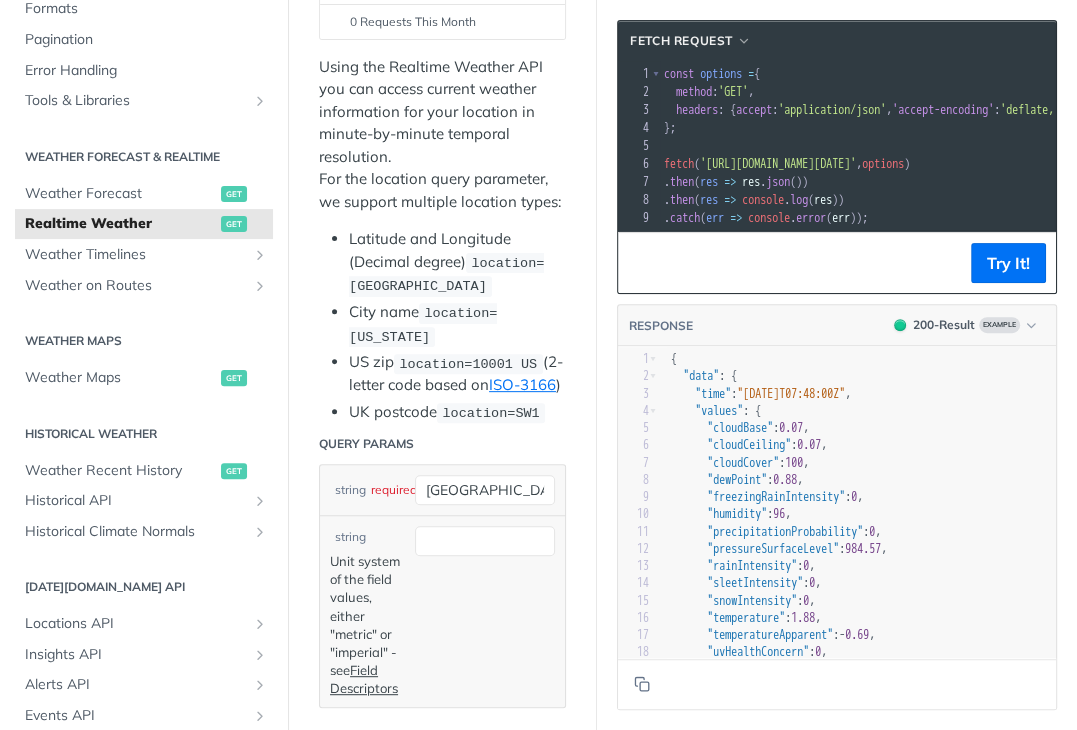 click on "{" at bounding box center (901, 359) 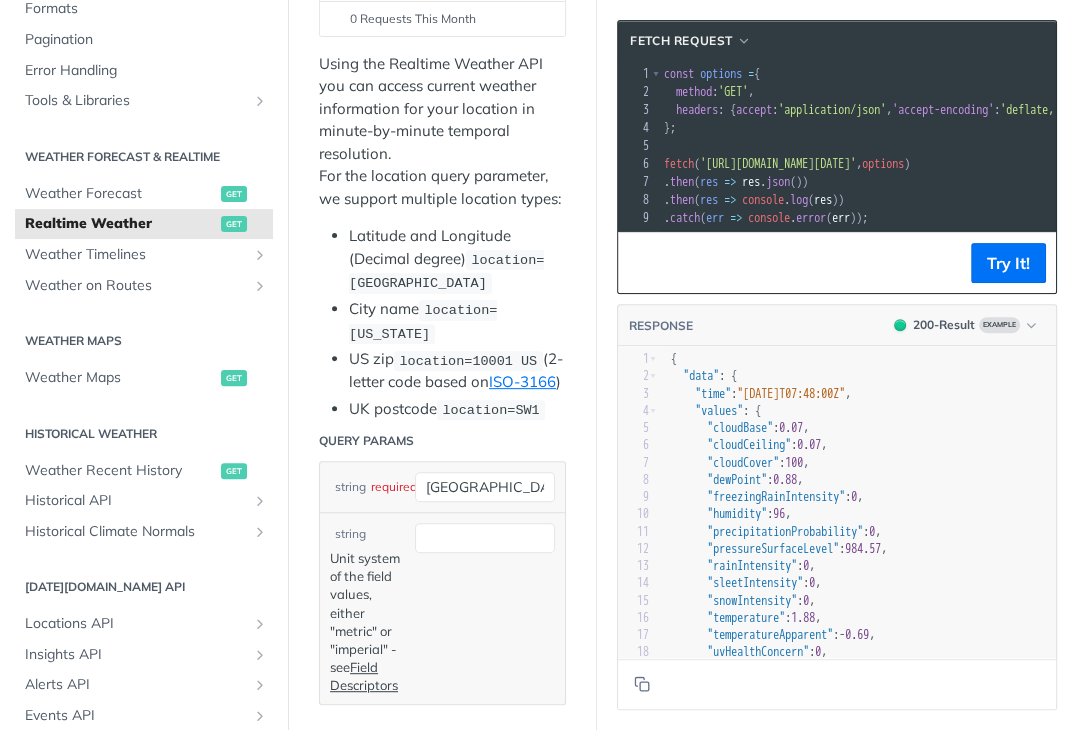 scroll, scrollTop: 400, scrollLeft: 0, axis: vertical 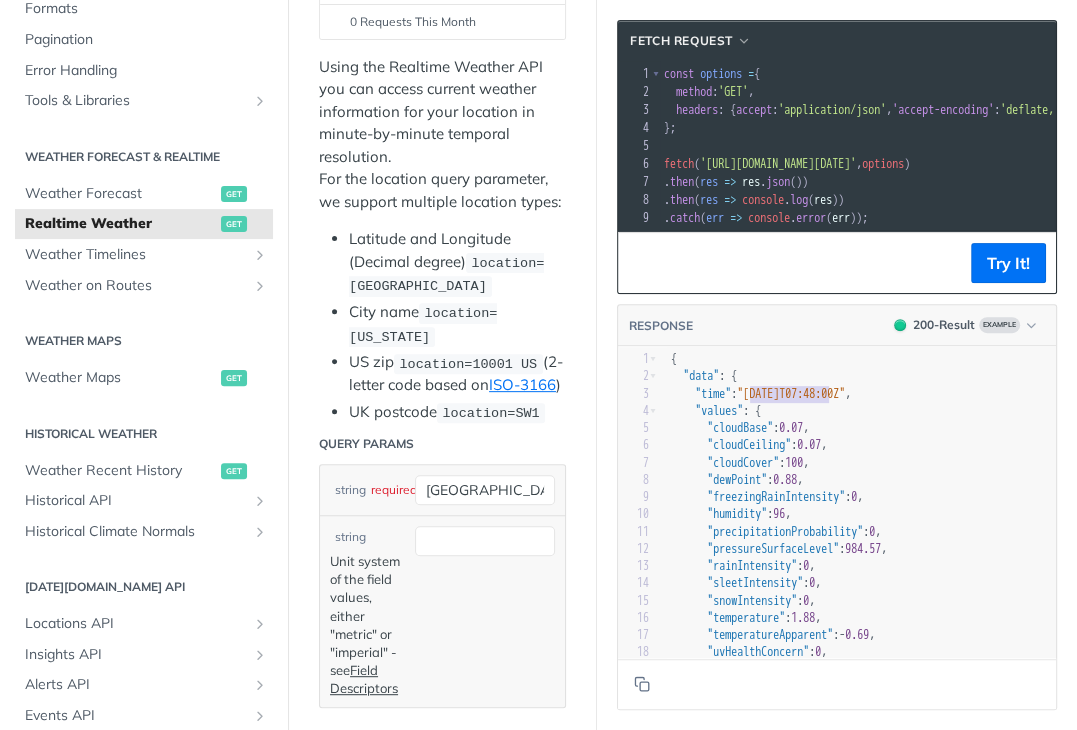 type on ""2023-01-26T07:48:00Z"," 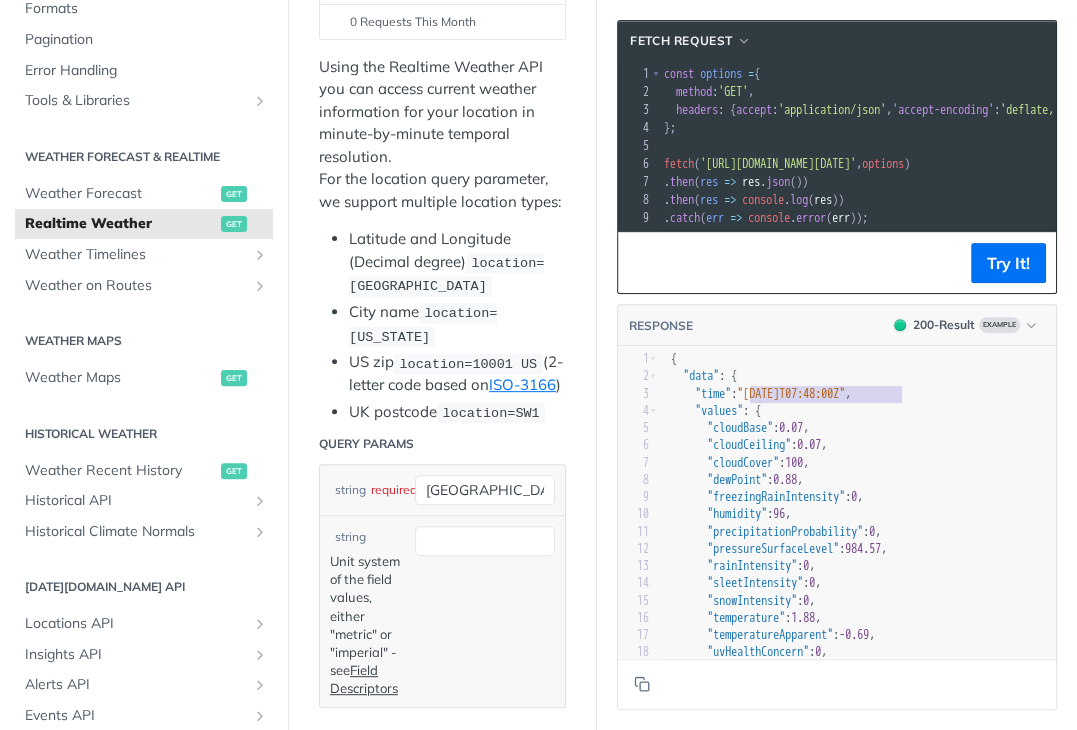 drag, startPoint x: 752, startPoint y: 405, endPoint x: 903, endPoint y: 411, distance: 151.11916 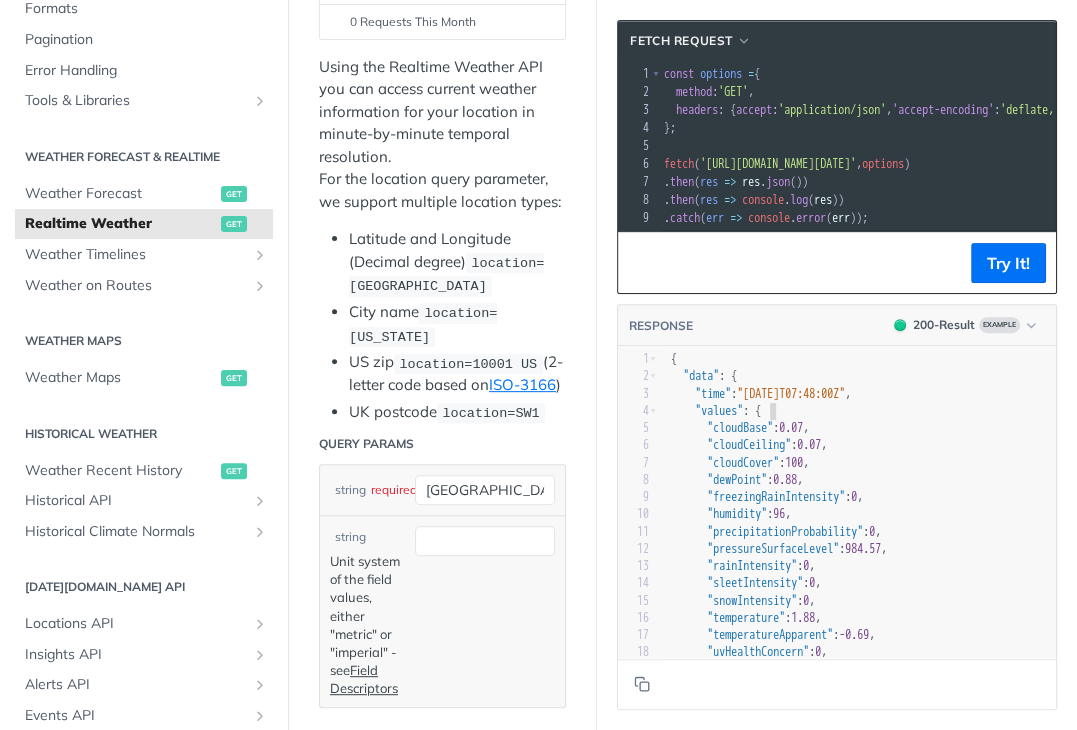 click on ""values" : {" at bounding box center (901, 411) 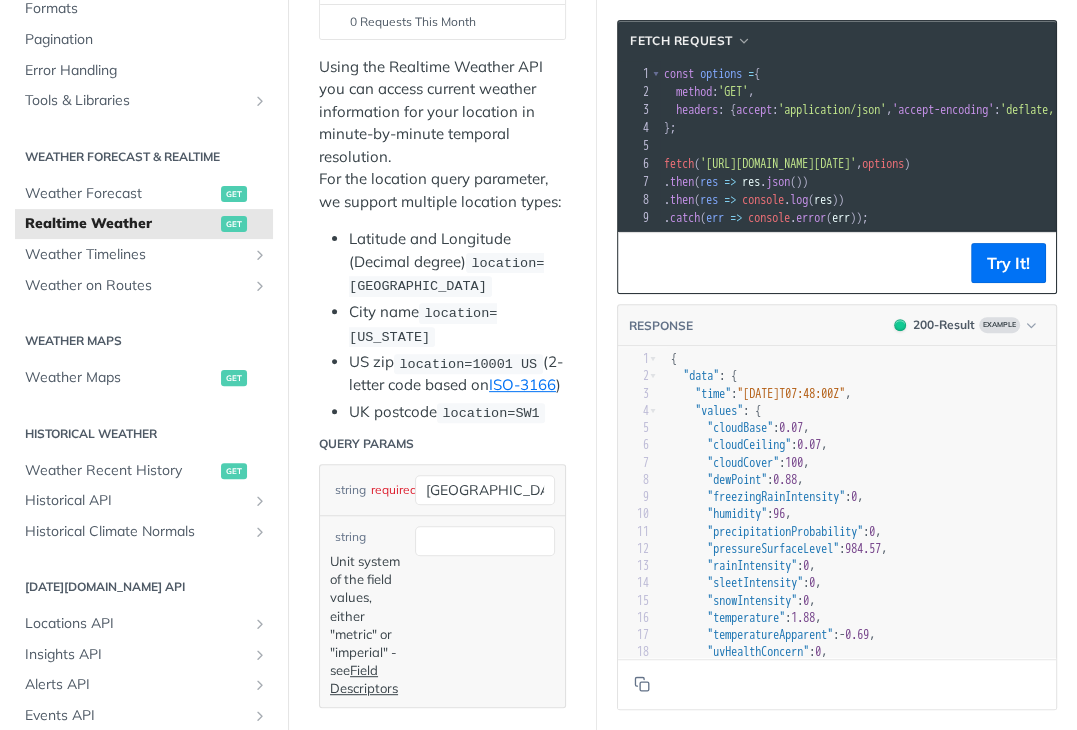 scroll, scrollTop: 79, scrollLeft: 0, axis: vertical 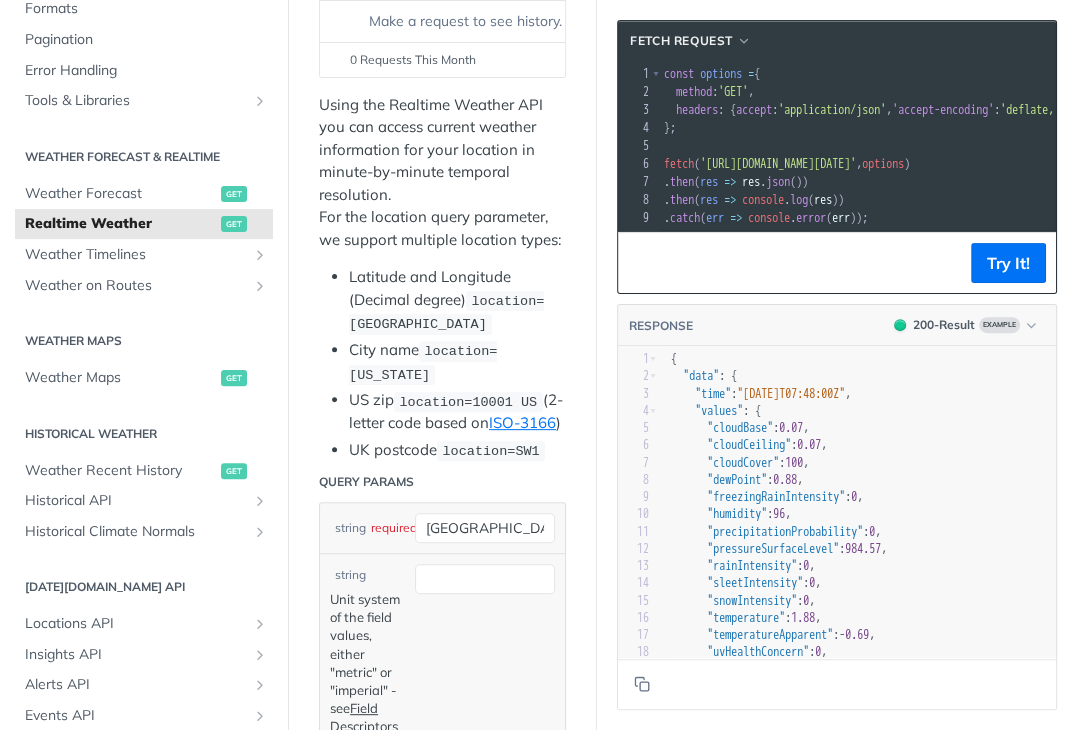 drag, startPoint x: 865, startPoint y: 43, endPoint x: 889, endPoint y: 4, distance: 45.79301 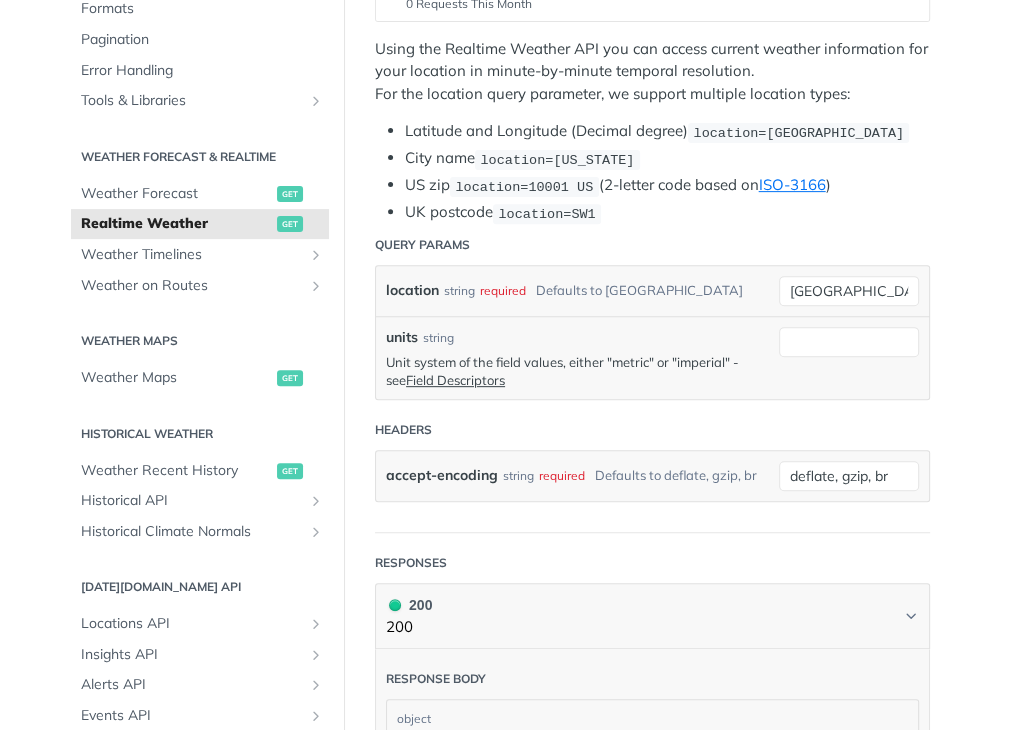 scroll, scrollTop: 0, scrollLeft: 0, axis: both 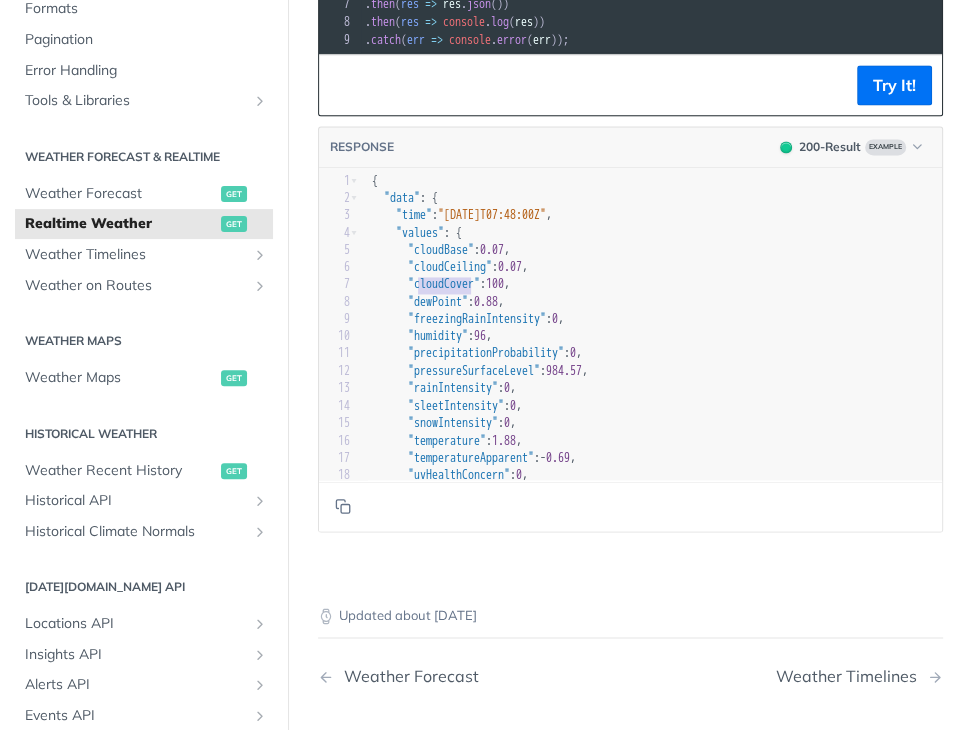 type on "cloudCover" 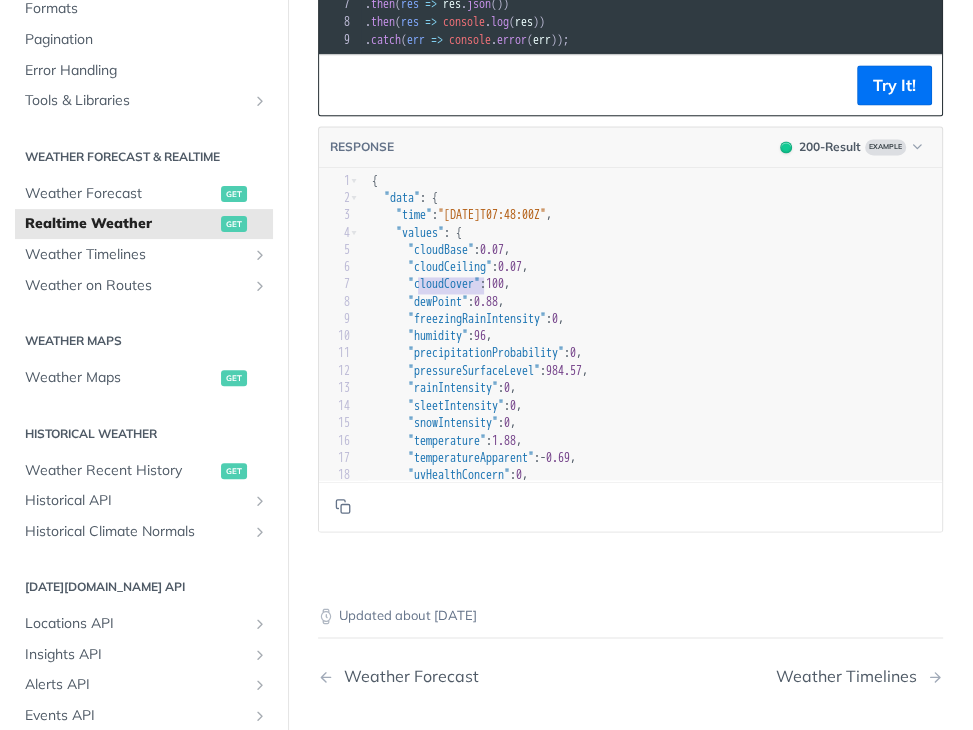 drag, startPoint x: 417, startPoint y: 294, endPoint x: 484, endPoint y: 292, distance: 67.02985 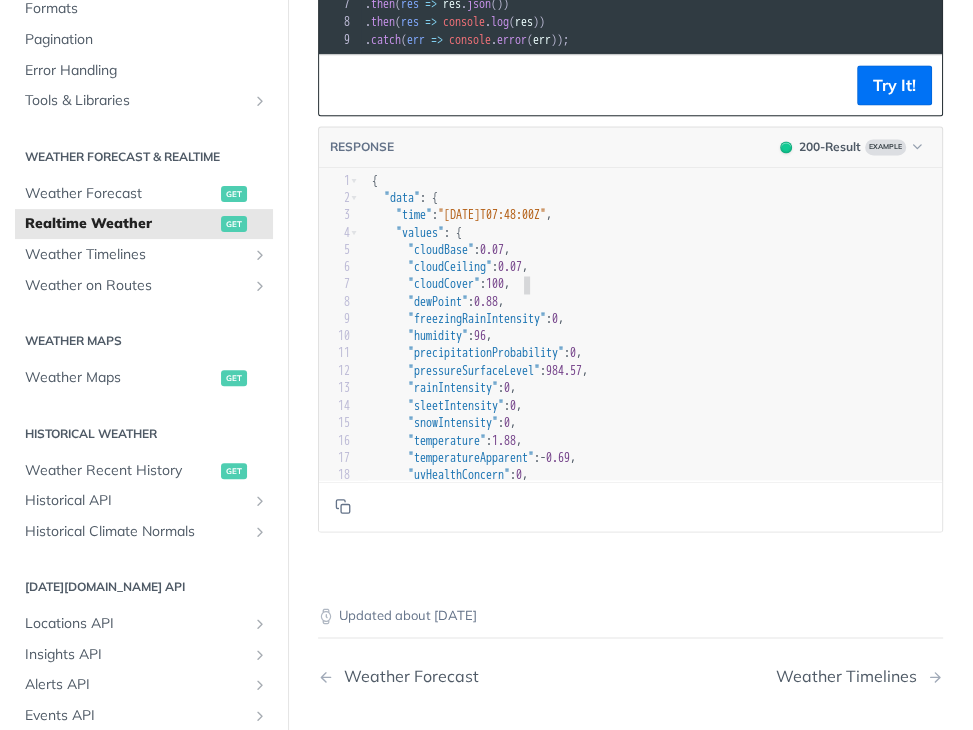 click on ""cloudCover" :  100 ," at bounding box center (441, 284) 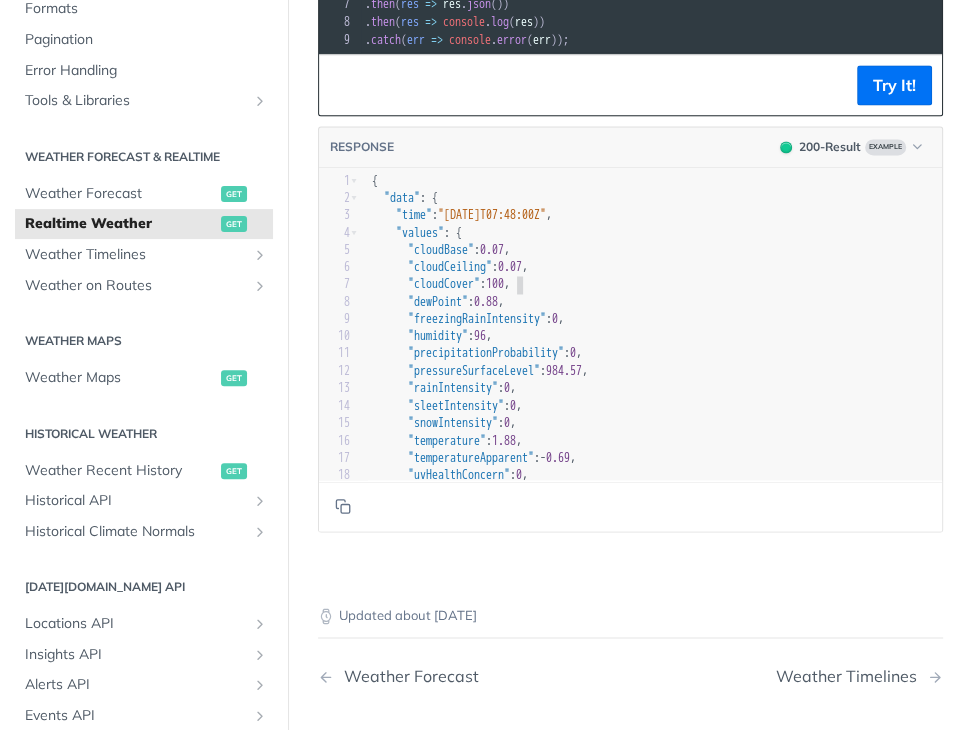 click on "100" at bounding box center [495, 284] 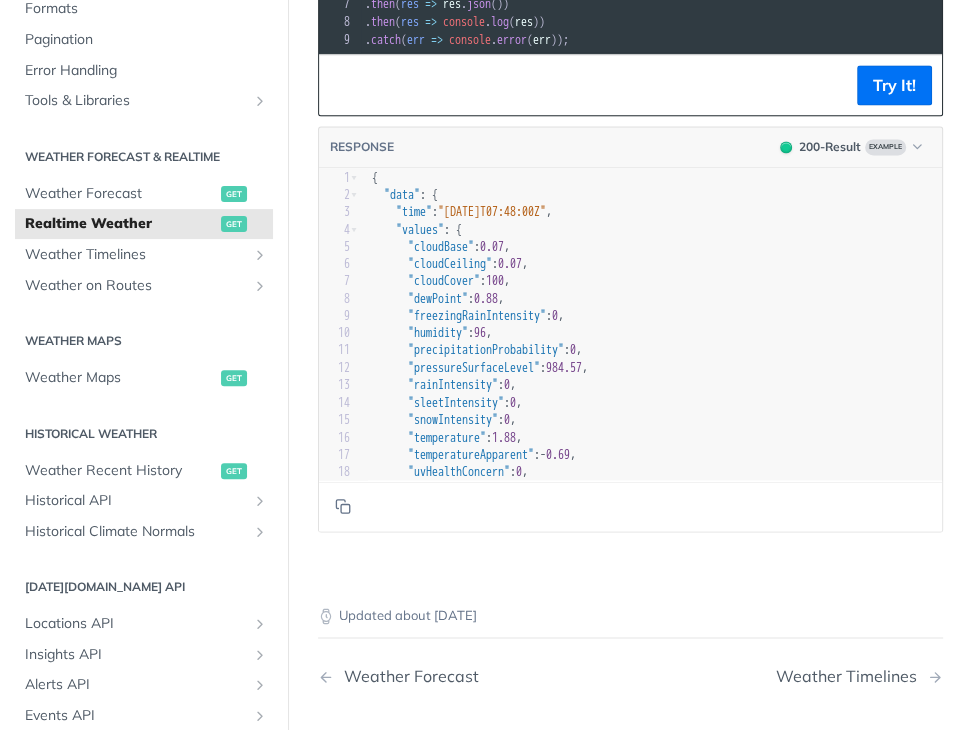 scroll, scrollTop: 0, scrollLeft: 0, axis: both 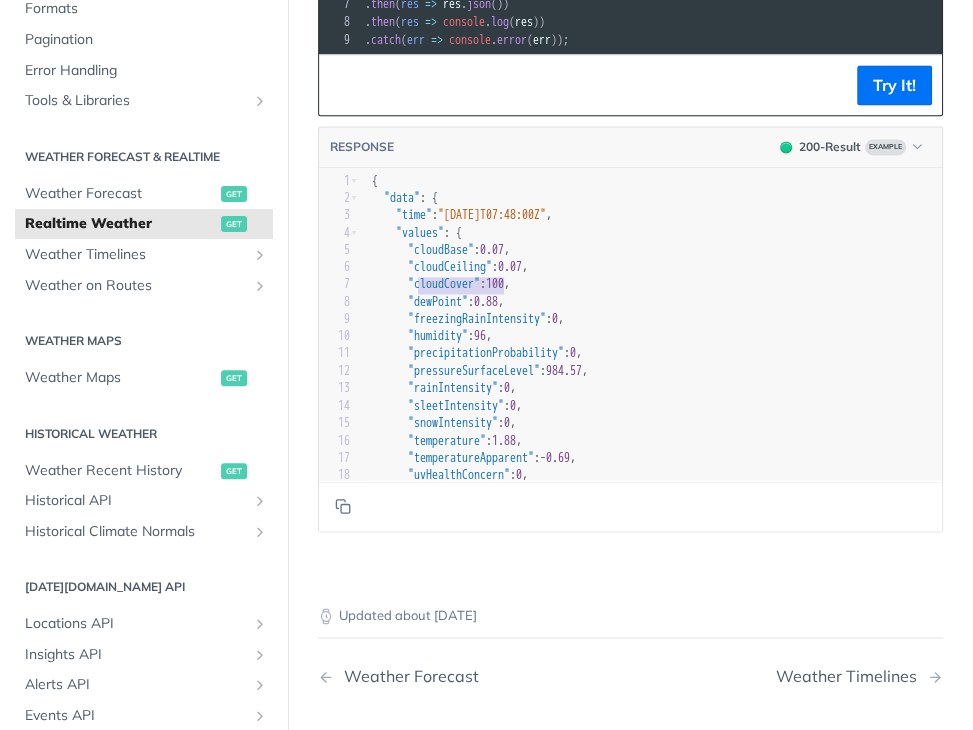 type on "cloudCover": 100," 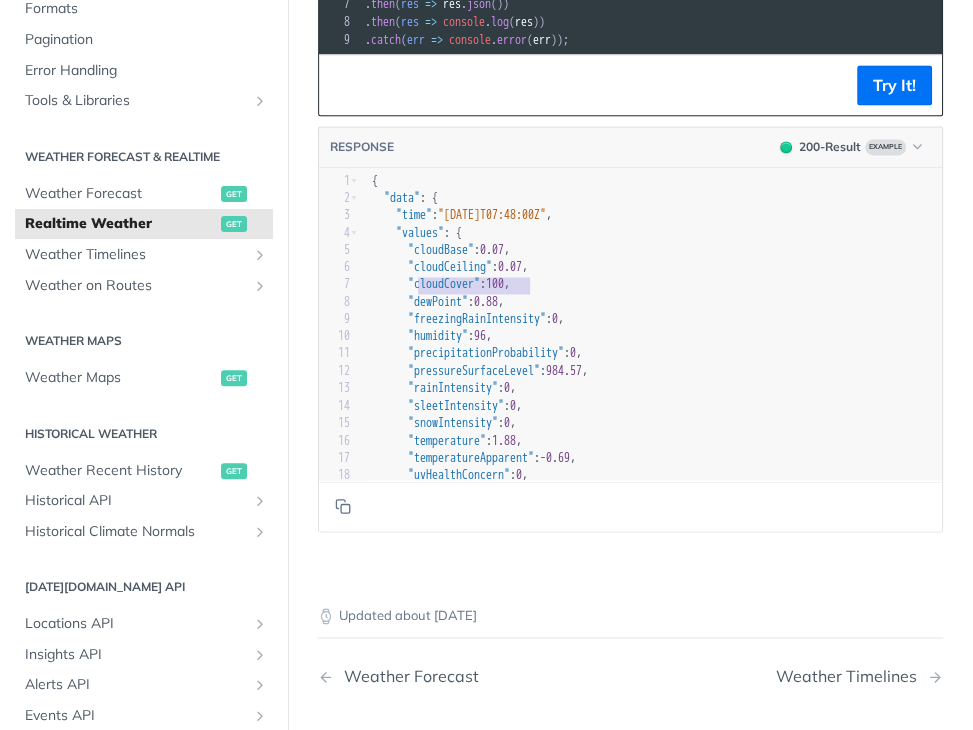 drag, startPoint x: 421, startPoint y: 287, endPoint x: 527, endPoint y: 285, distance: 106.01887 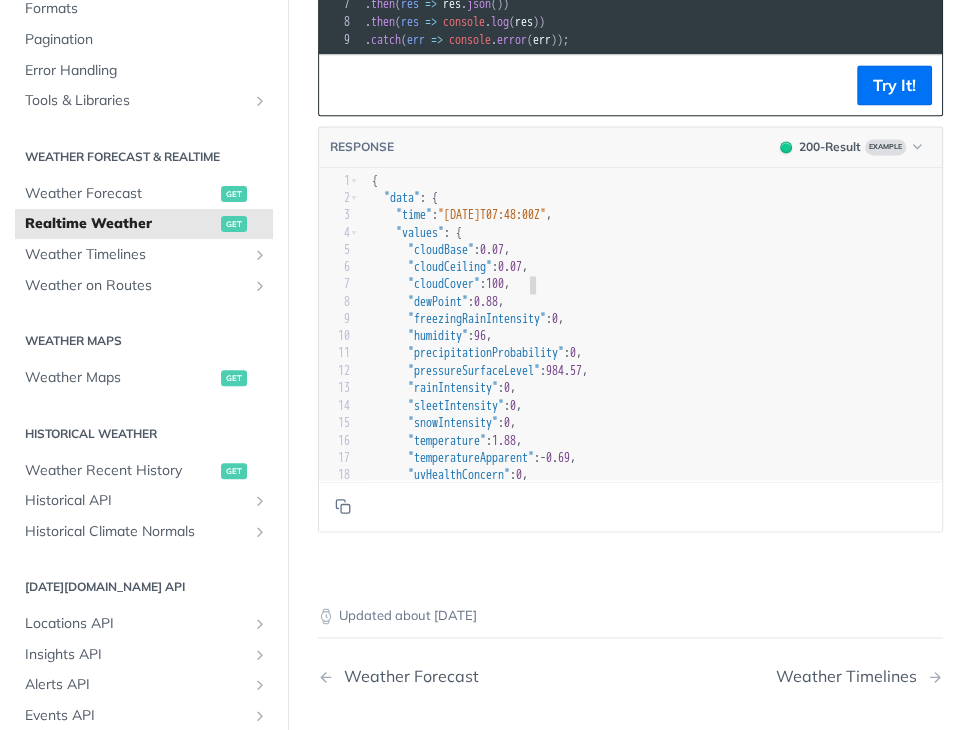 click on ""cloudCover" :  100 ," at bounding box center (662, 284) 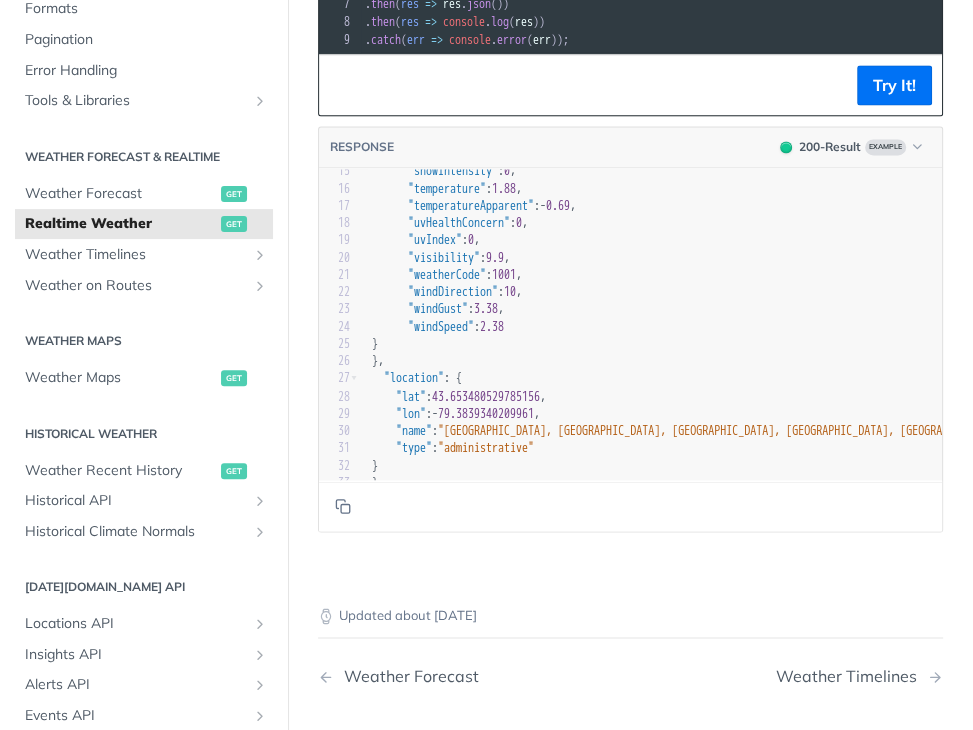 scroll, scrollTop: 280, scrollLeft: 0, axis: vertical 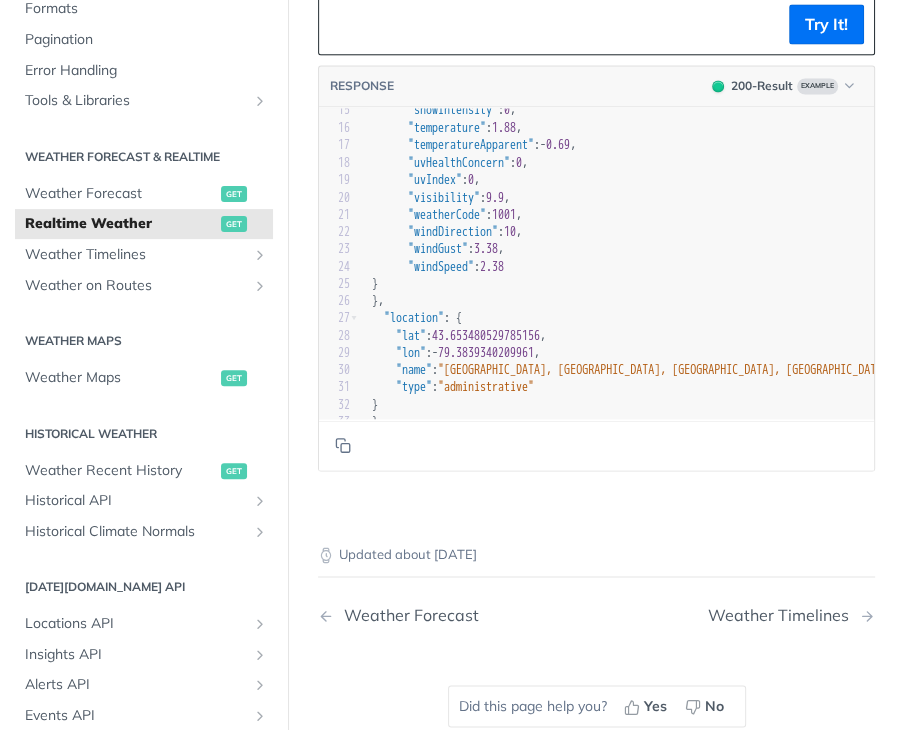 click on ""visibility" :  9.9 ," at bounding box center (628, 197) 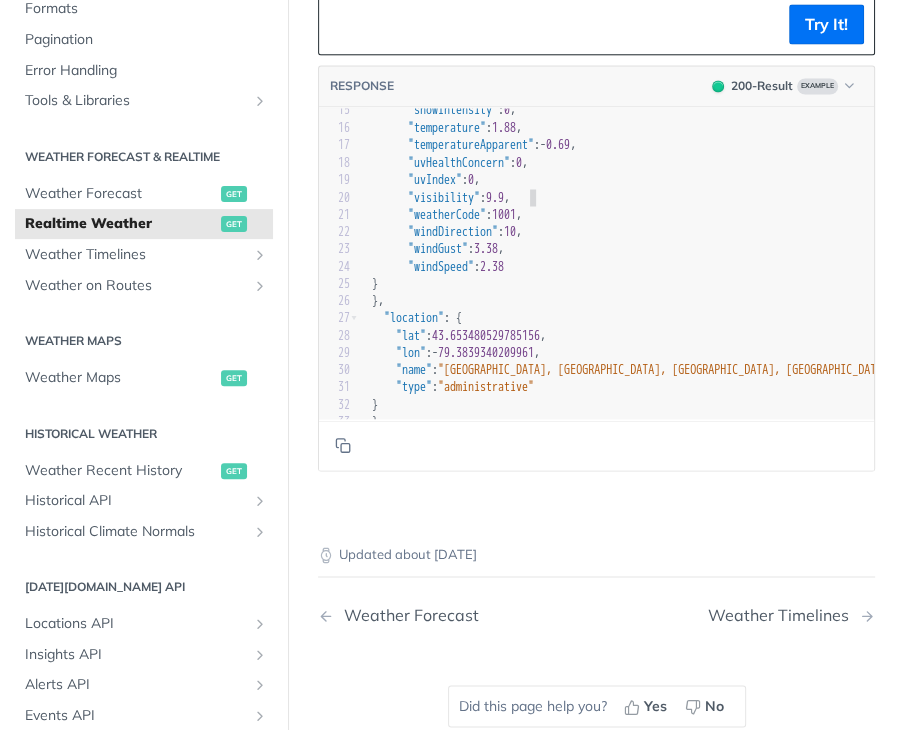click on ""weatherCode" :  1001 ," at bounding box center [628, 214] 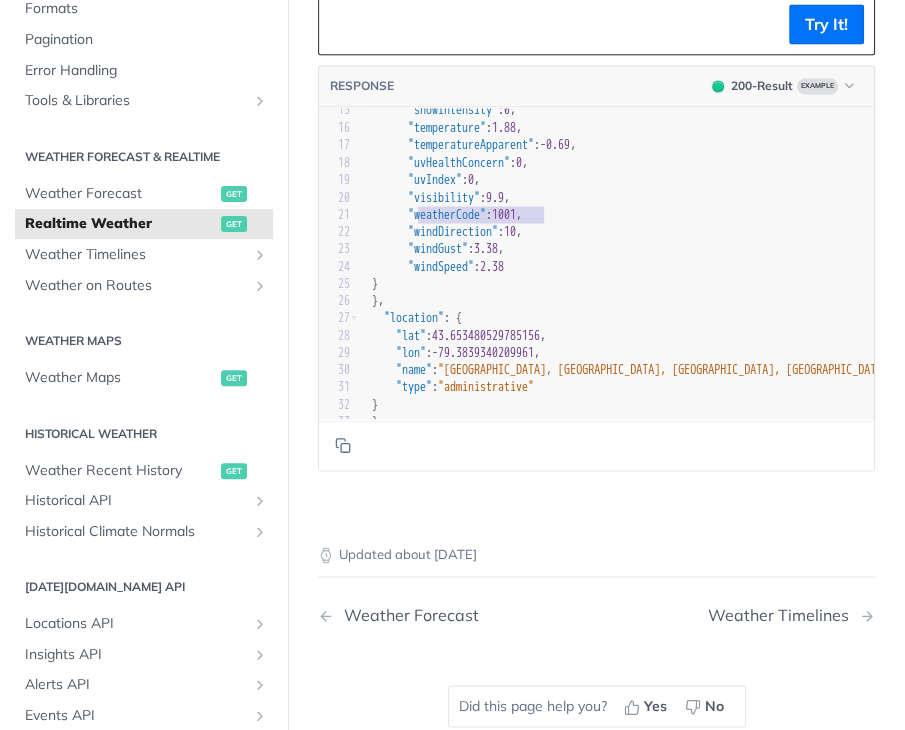 type on ""weatherCode": 1001," 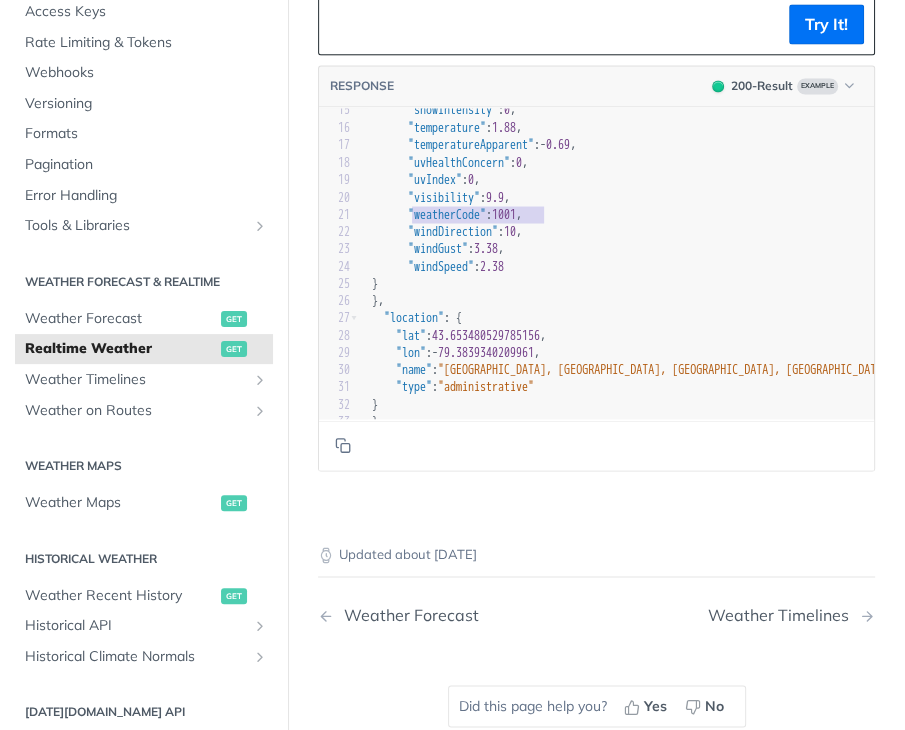 scroll, scrollTop: 0, scrollLeft: 0, axis: both 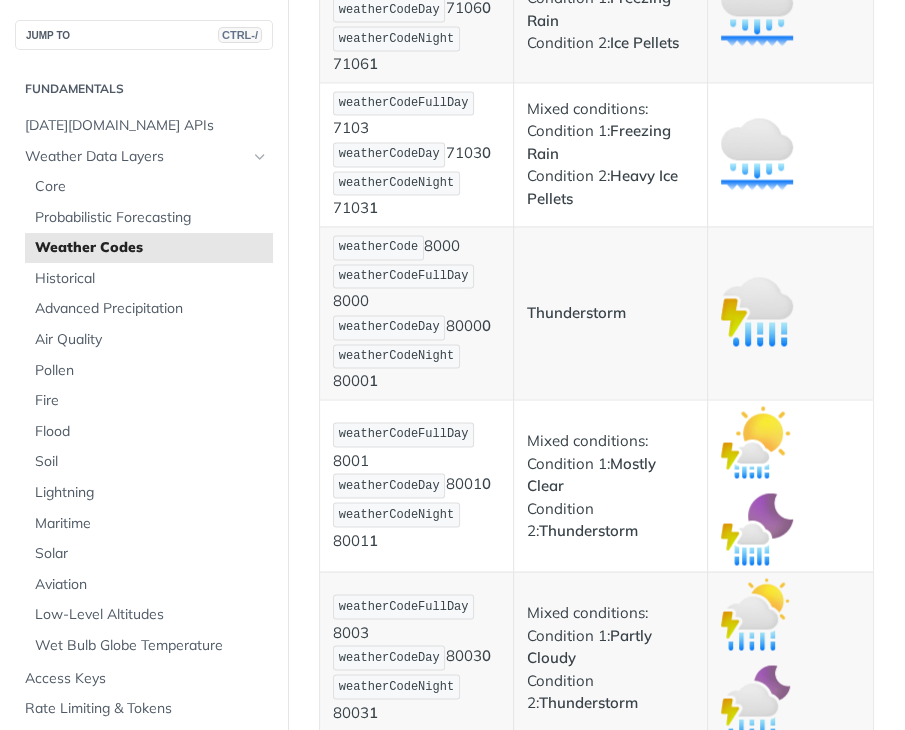drag, startPoint x: 382, startPoint y: 184, endPoint x: 440, endPoint y: 217, distance: 66.730804 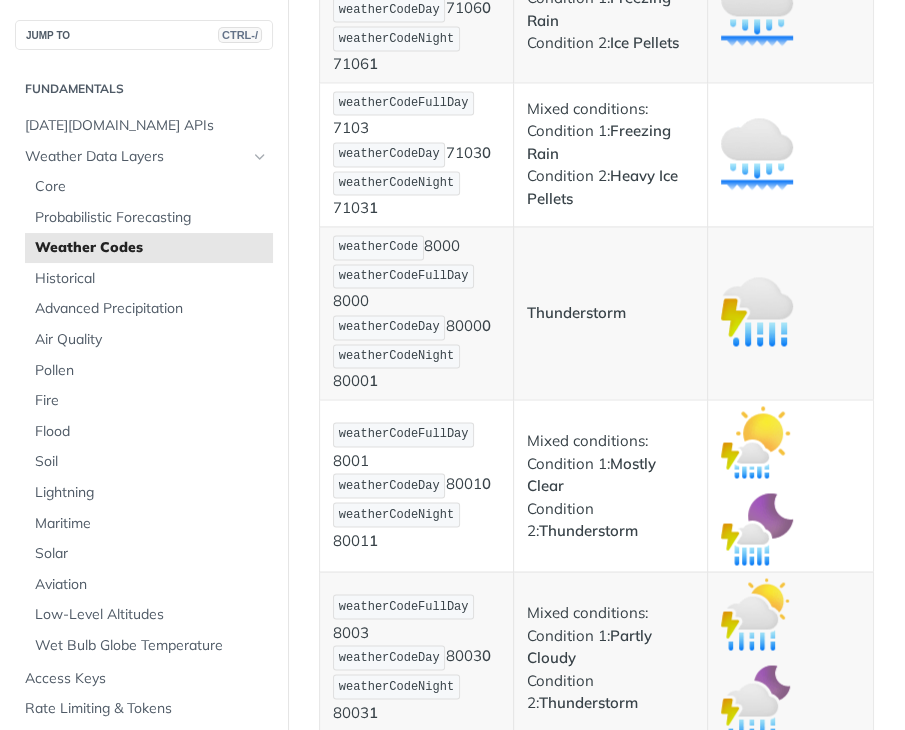click on ""weatherCode" :   {
"0" :   "Unknown" ,
"1000" :   "Clear, Sunny" ,
"1100" :   "Mostly Clear" ,
"1101" :   "Partly Cloudy" ,
"1102" :   "Mostly Cloudy" ,
"1001" :   "Cloudy" ,
"2000" :   "Fog" ,
"2100" :   "Light Fog" ,
"4000" :   "Drizzle" ,
"4001" :   "Rain" ,
"4200" :   "Light Rain" ,
"4201" :   "Heavy Rain" ,
"5000" :   "Snow" ,
"5001" :   "Flurries" ,
"5100" :   "Light Snow" ,
"5101" :   "Heavy Snow" ,
"6000" :   "Freezing Drizzle" ,
"6001" :   "Freezing Rain" ,
"6200" :   "Light Freezing Rain" ,
"6201" :   "Heavy Freezing Rain" ,
"7000" :   "Ice Pellets" ,
"7101" :   "Heavy Ice Pellets" ,
"7102" :   "Light Ice Pellets" ,
"8000" :   "Thunderstorm"
},
"weatherCodeFullDay" :   {
"0" :   "Unknown" ,
"1000" :   "Clear, Sunny" ,
"1100" :   "Mostly Clear" ,
"1101" :   ,
:   :" at bounding box center [597, 1022] 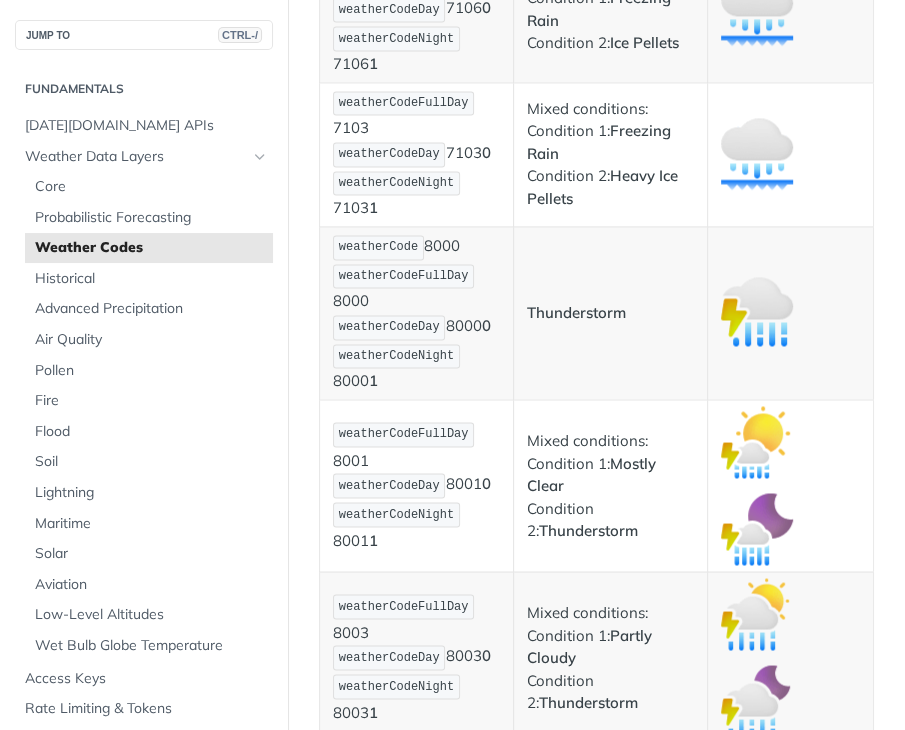 copy on "Drizzle" 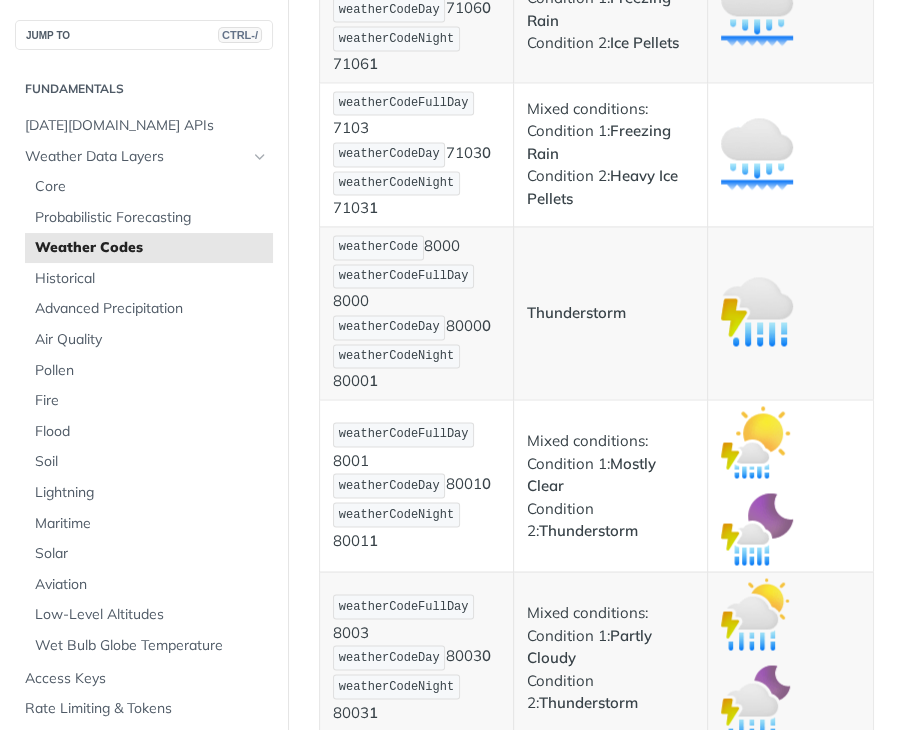 scroll, scrollTop: 0, scrollLeft: 0, axis: both 